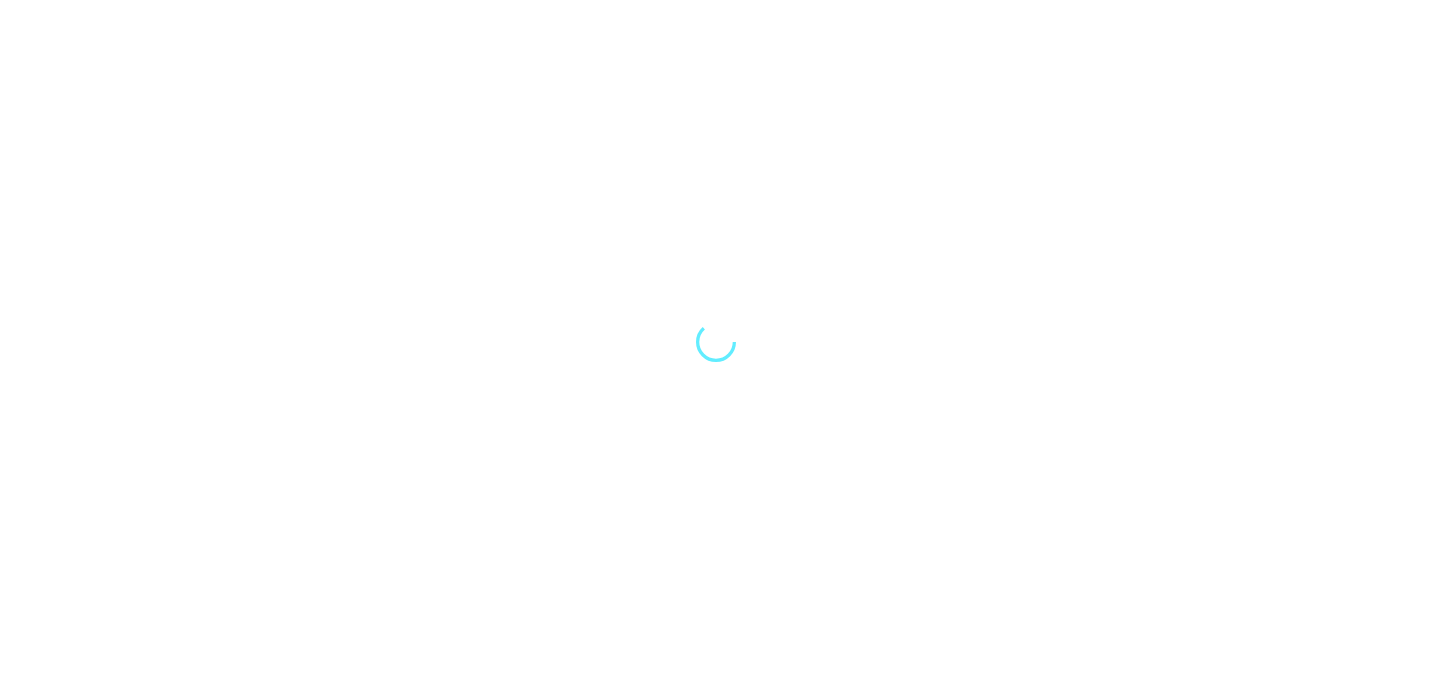 scroll, scrollTop: 0, scrollLeft: 0, axis: both 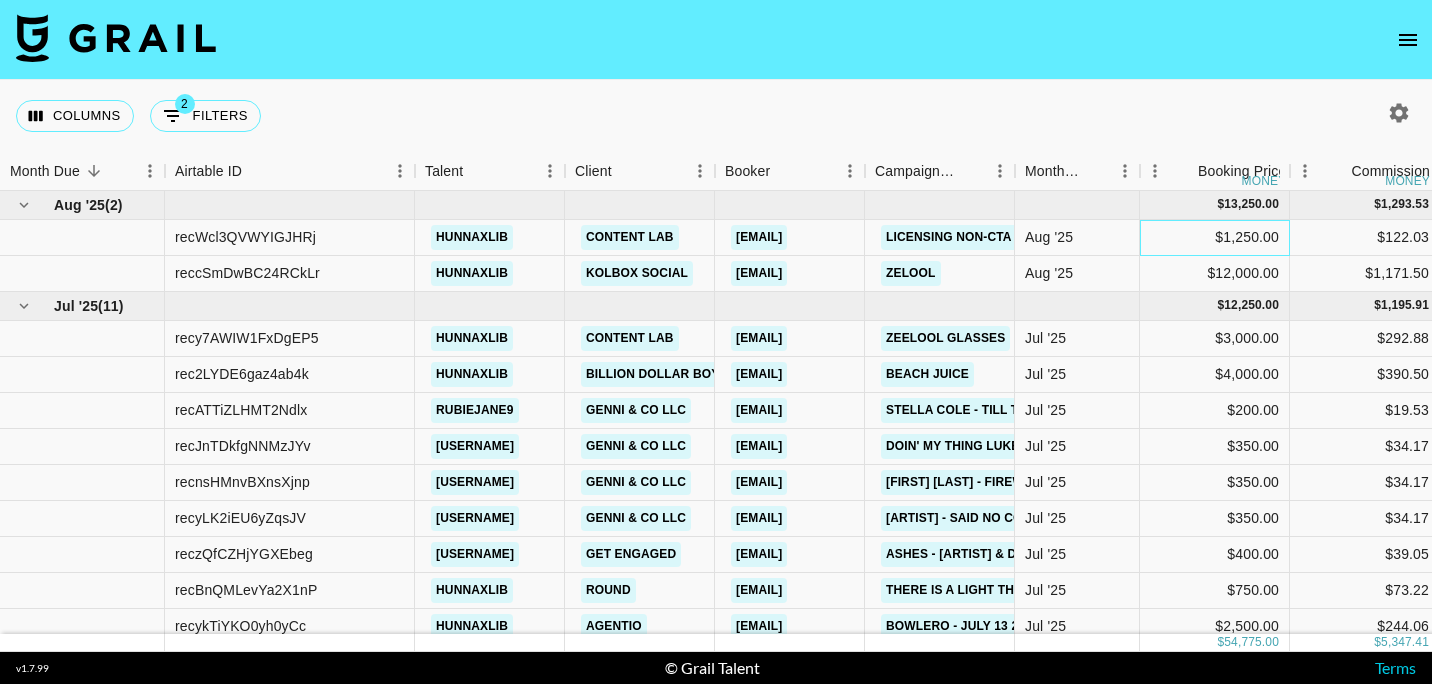 click on "$1,250.00" at bounding box center (1215, 238) 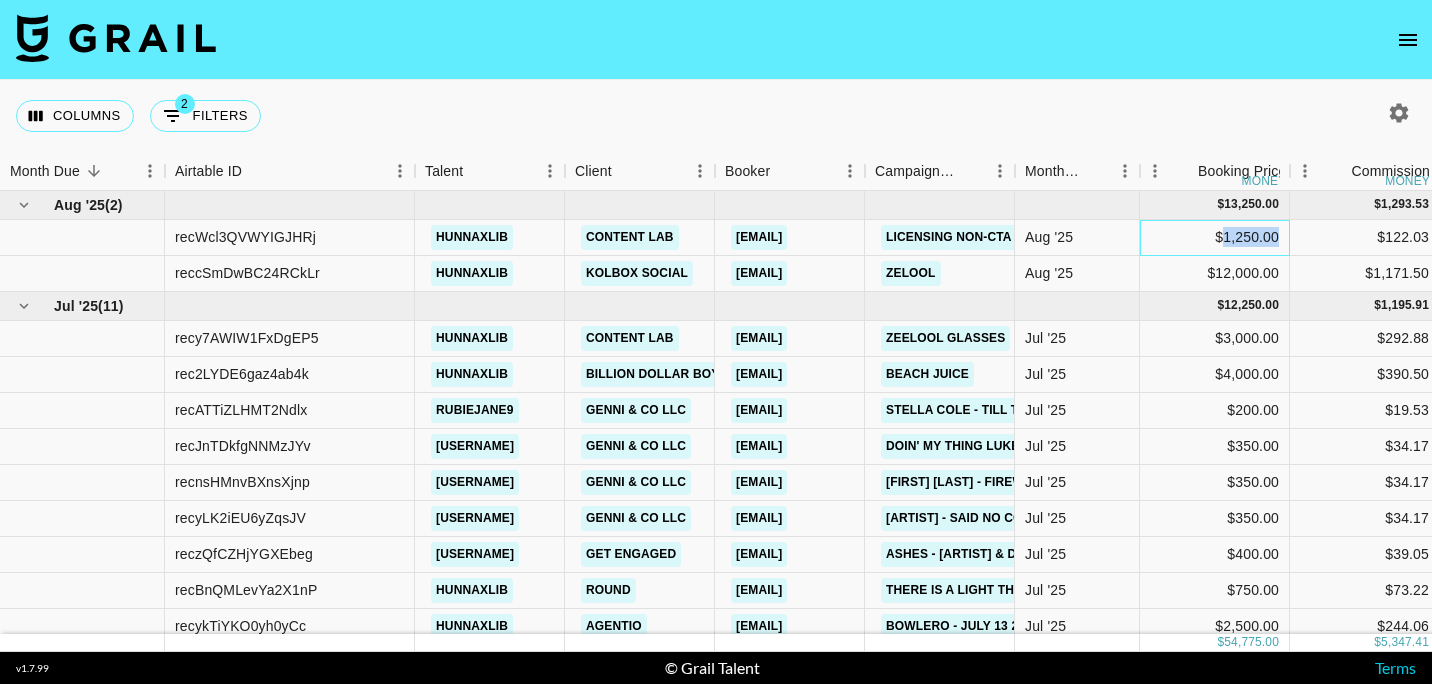 click on "$1,250.00" at bounding box center [1215, 238] 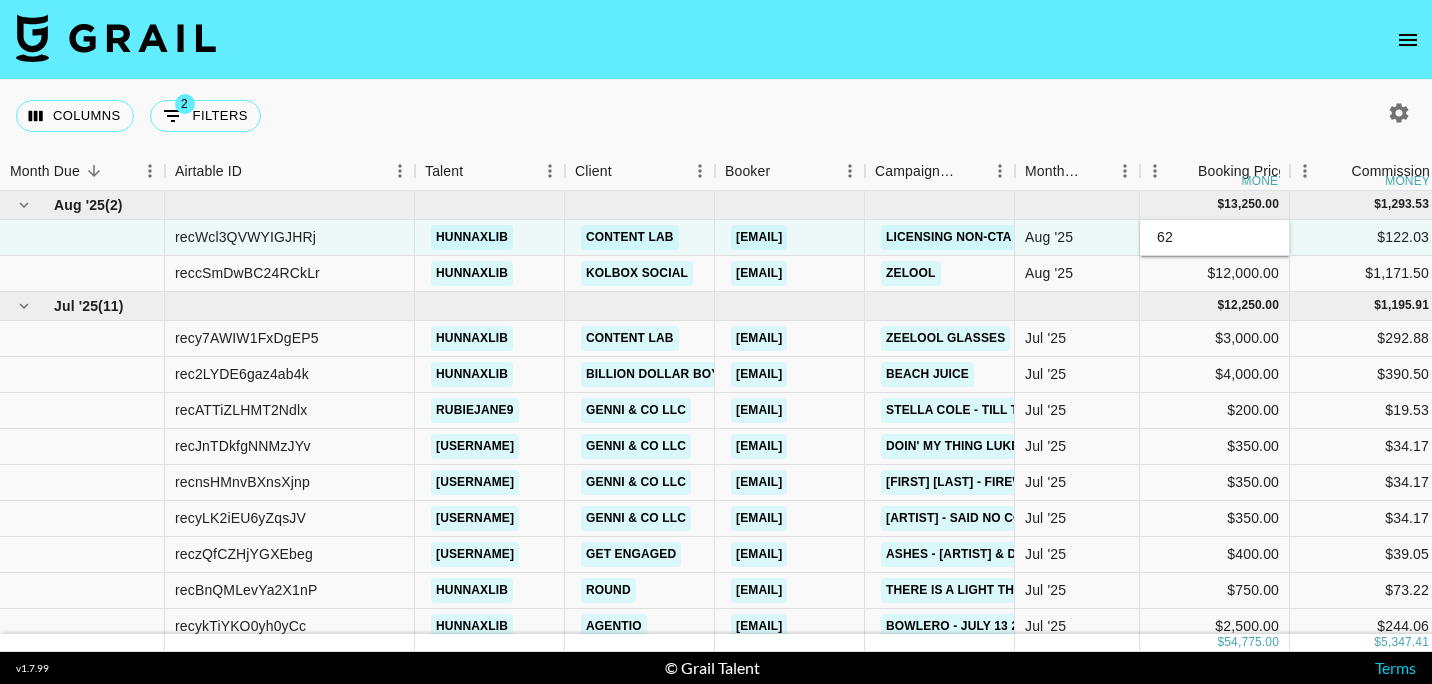 type on "625" 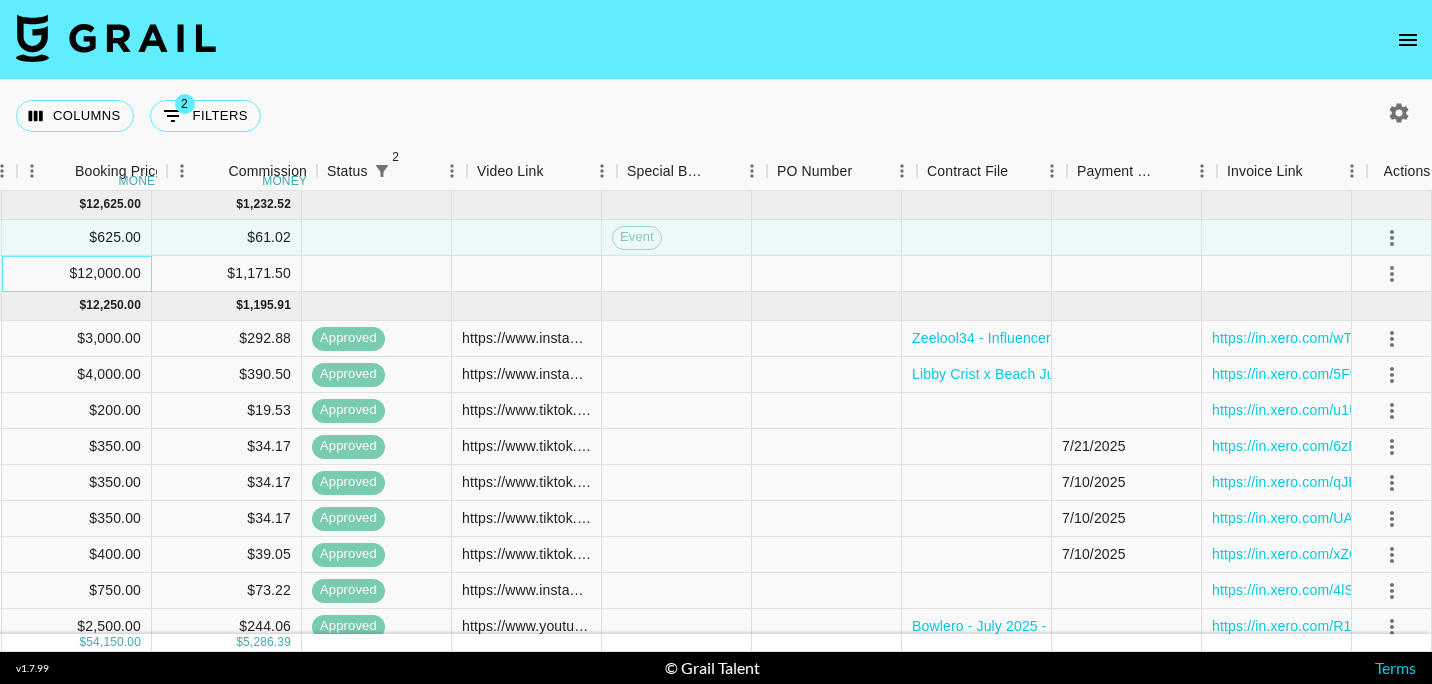 scroll, scrollTop: 0, scrollLeft: 1153, axis: horizontal 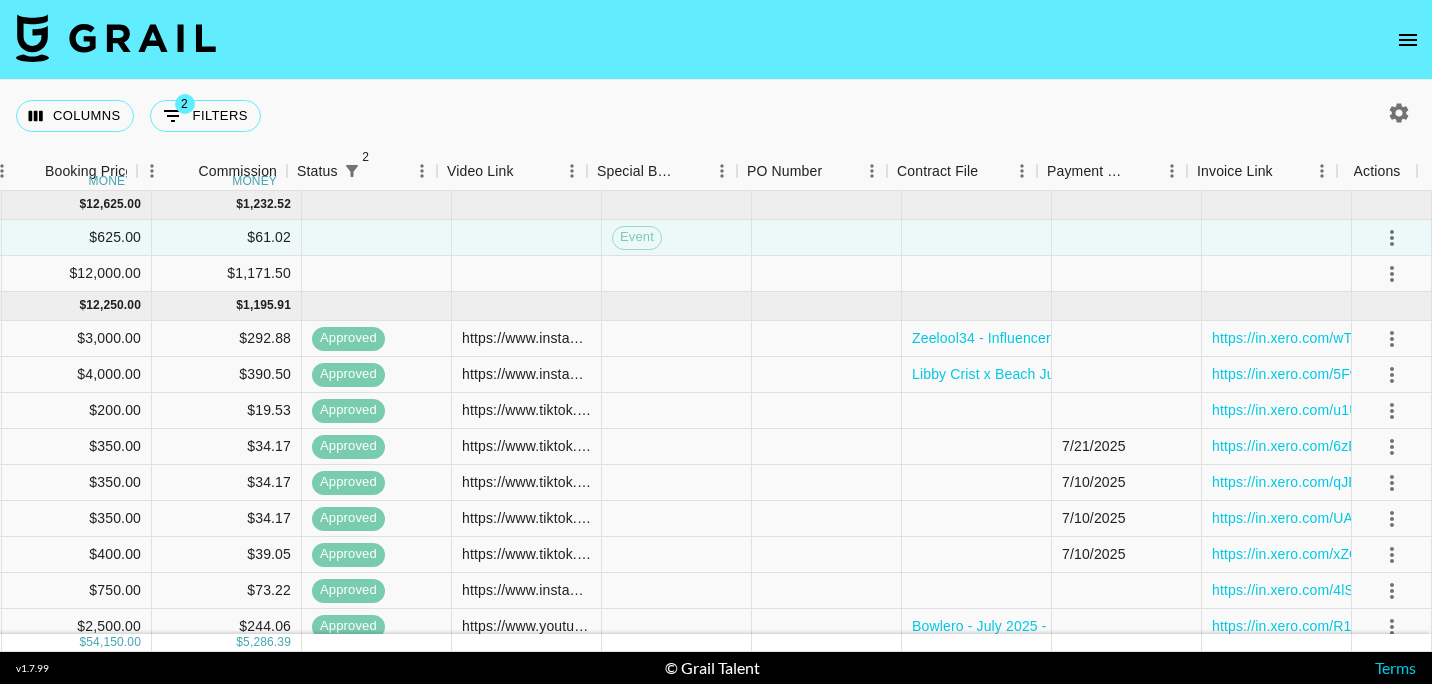 drag, startPoint x: 905, startPoint y: 113, endPoint x: 884, endPoint y: 108, distance: 21.587032 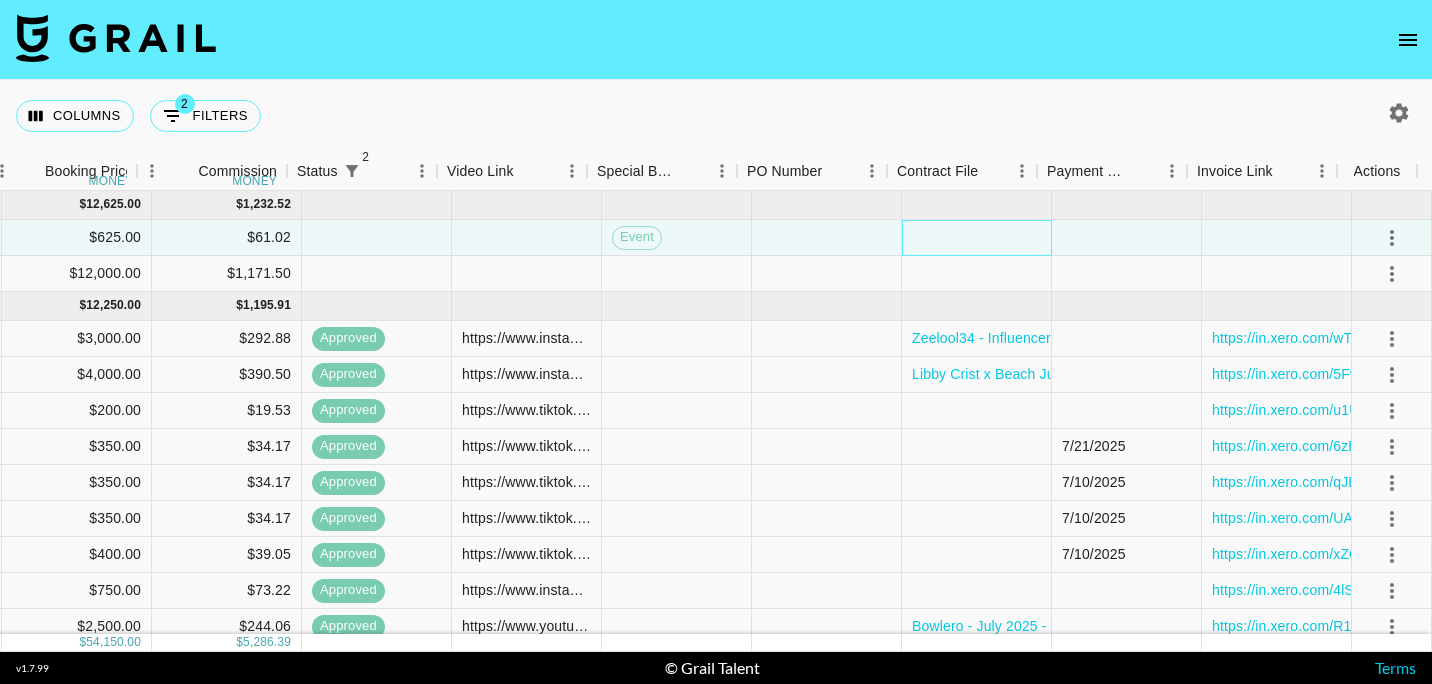 click at bounding box center [977, 238] 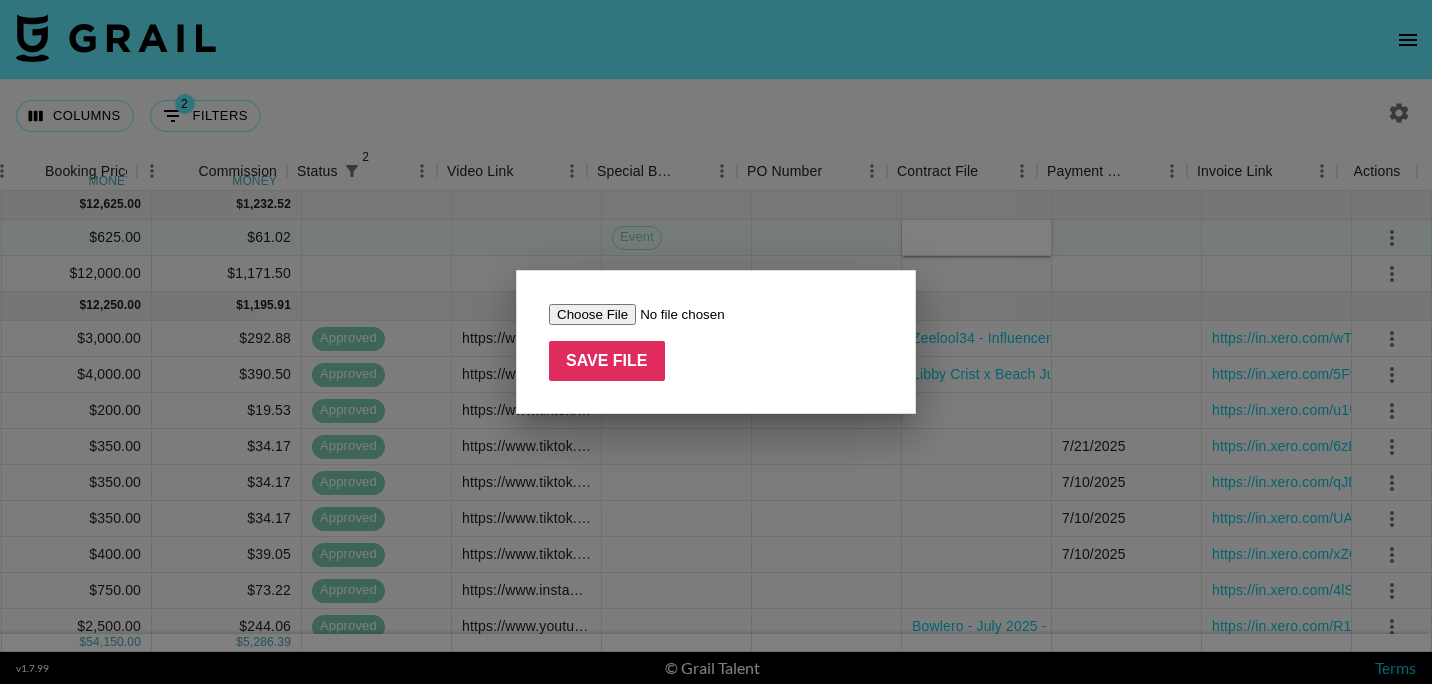 click at bounding box center (675, 314) 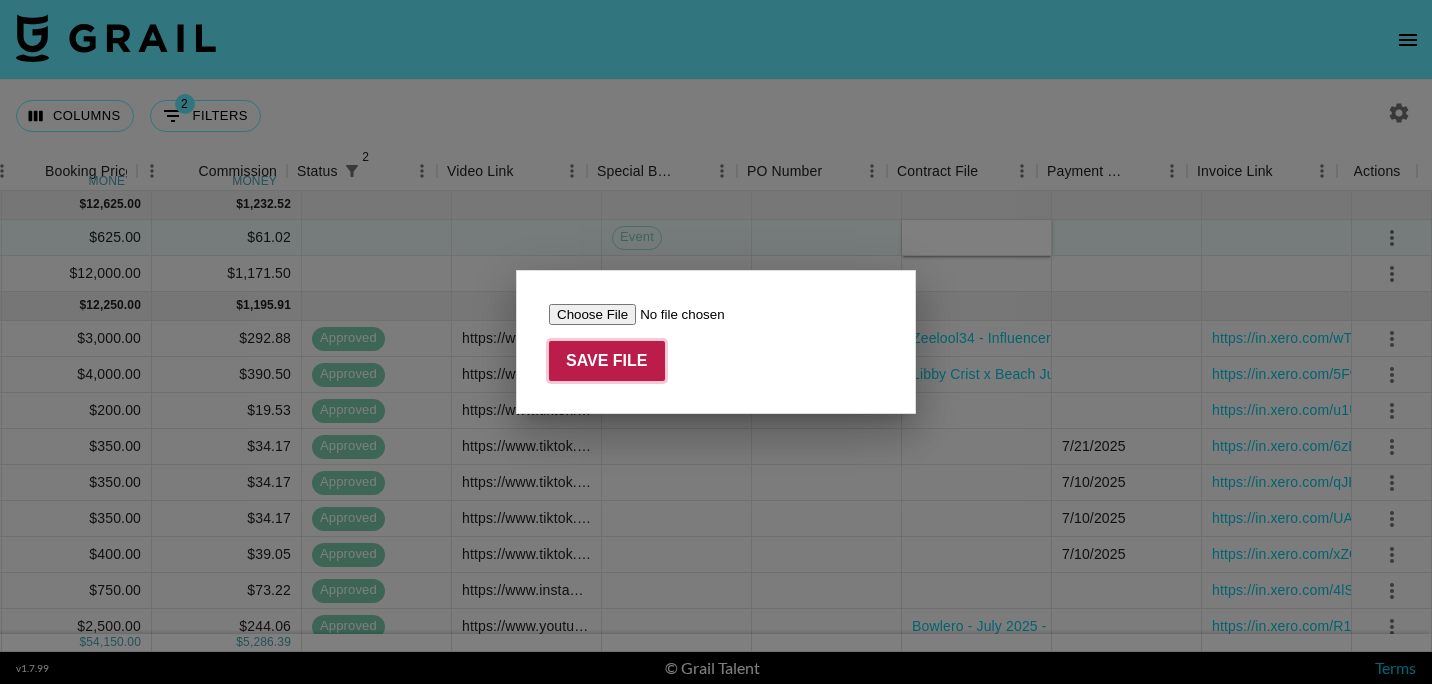 click on "Save File" at bounding box center (607, 361) 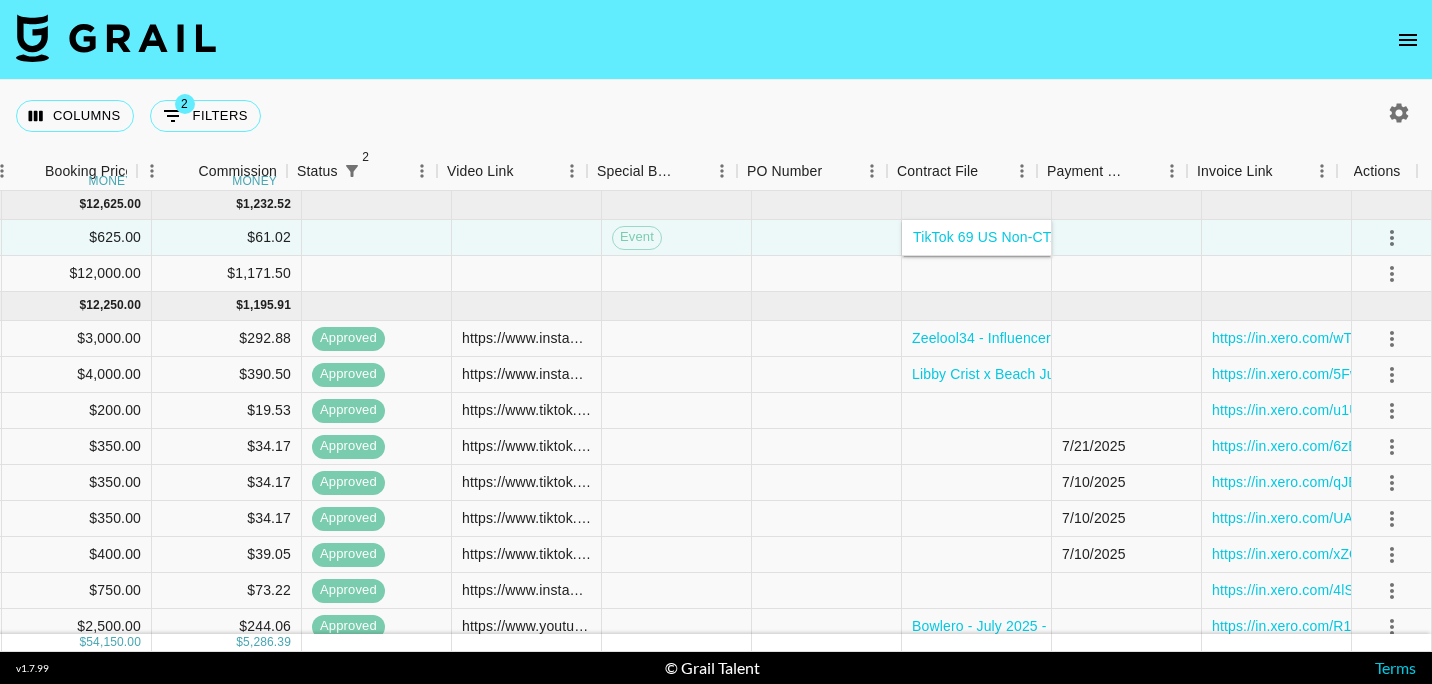 click on "Columns 2 Filters + Booking" at bounding box center [716, 116] 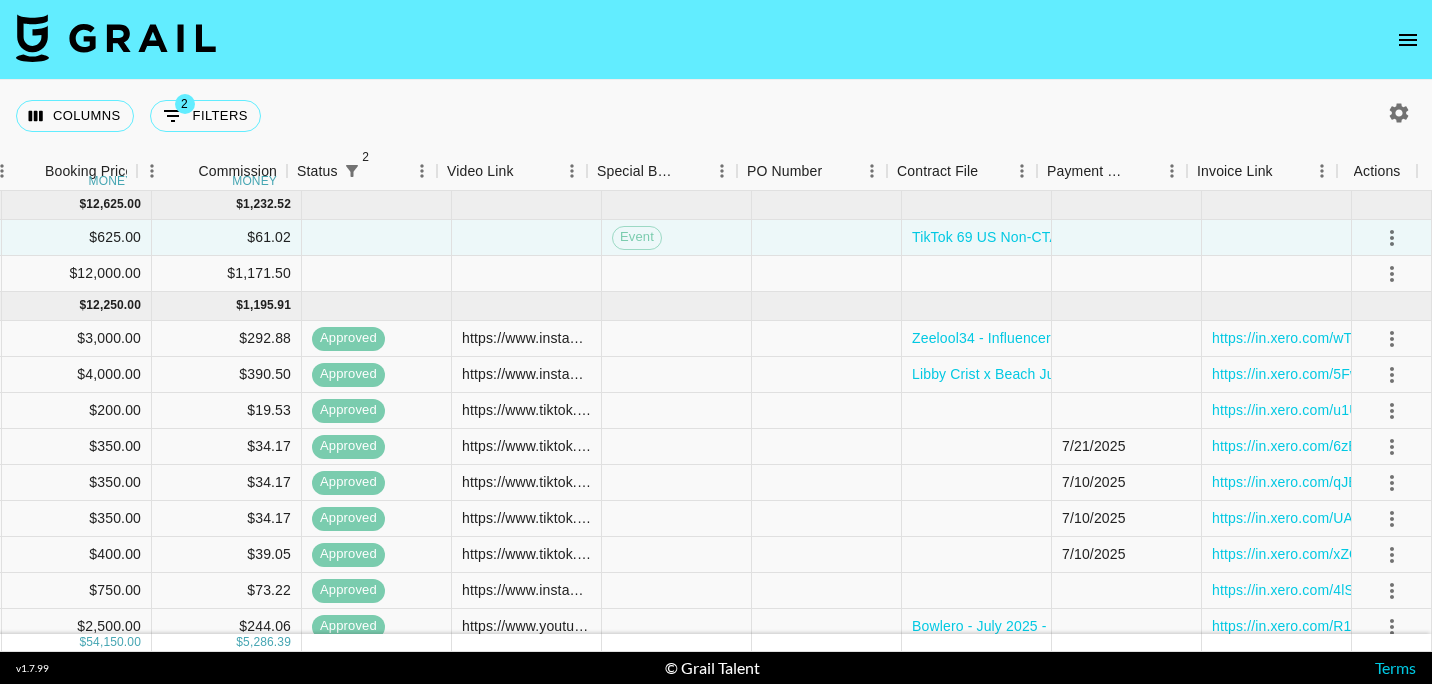 drag, startPoint x: 732, startPoint y: 89, endPoint x: 664, endPoint y: 87, distance: 68.0294 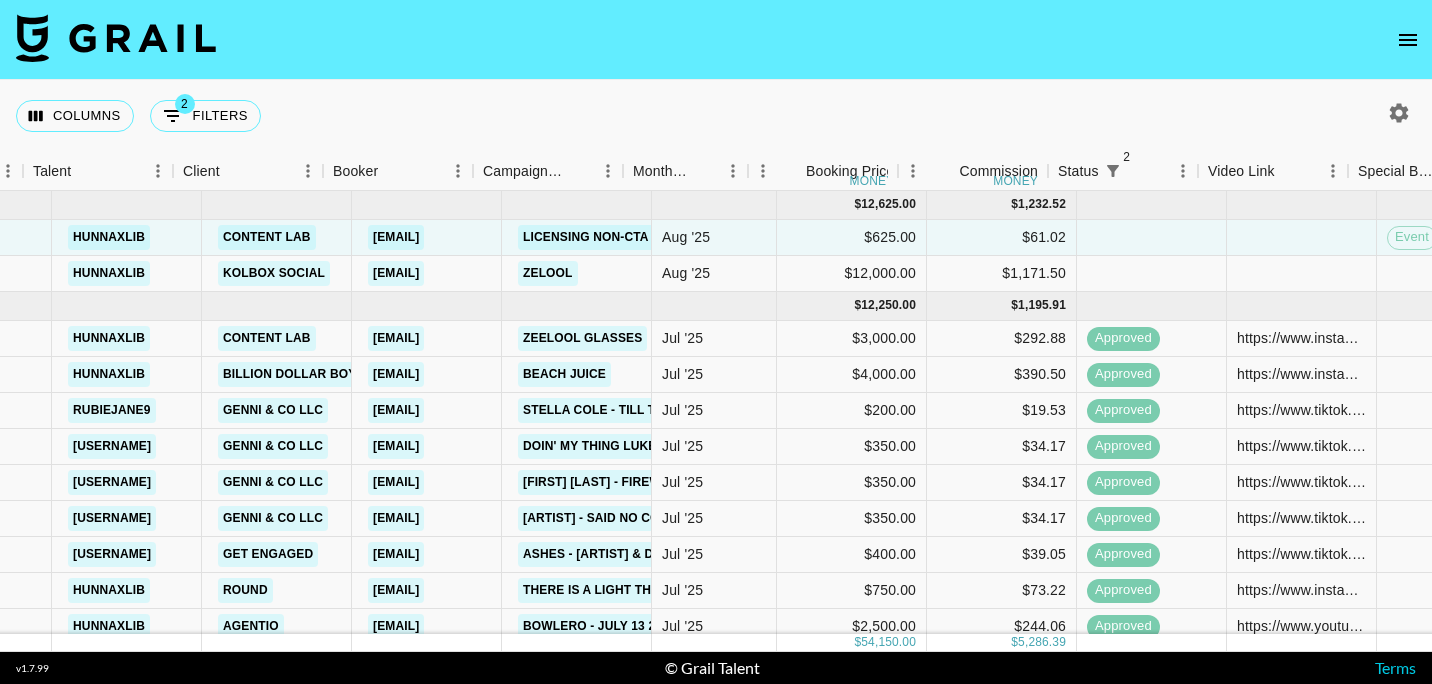 scroll, scrollTop: 0, scrollLeft: 393, axis: horizontal 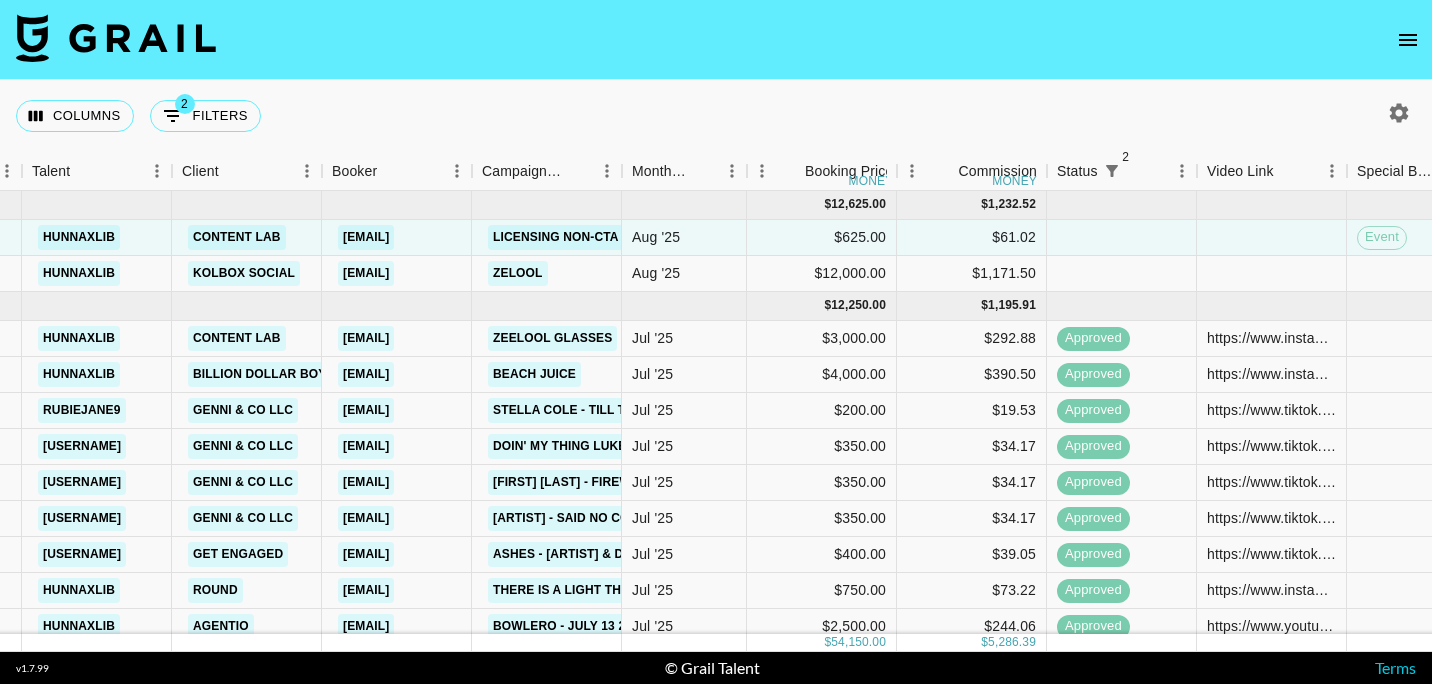 click on "v 1.7.99 © Grail Talent Terms" at bounding box center [716, 668] 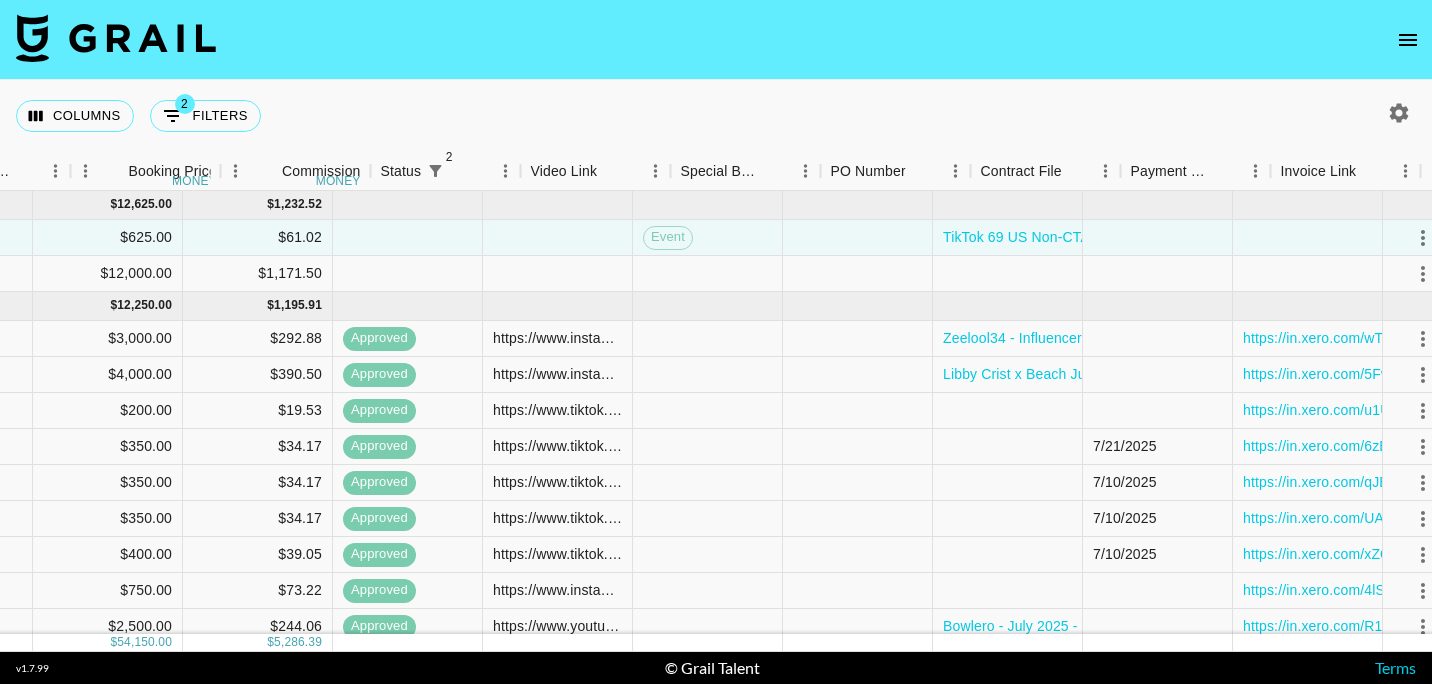 scroll, scrollTop: 0, scrollLeft: 1153, axis: horizontal 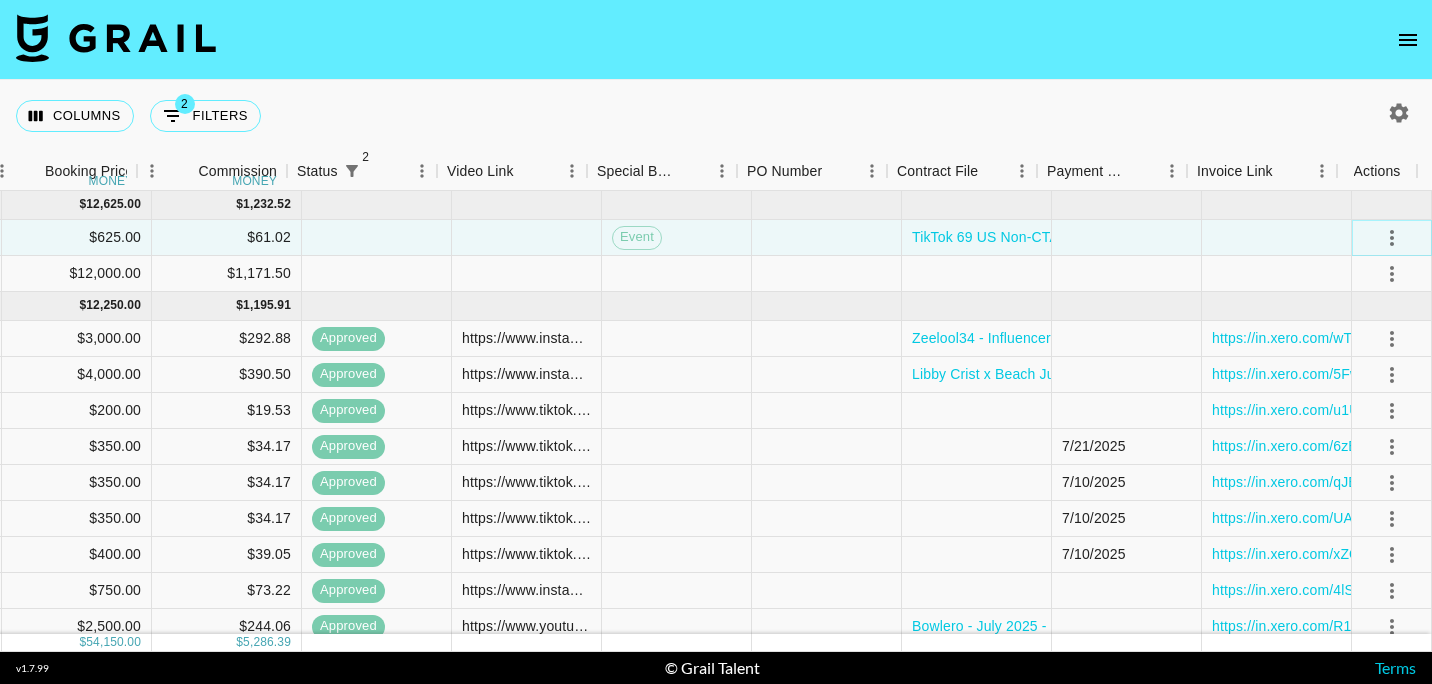 click 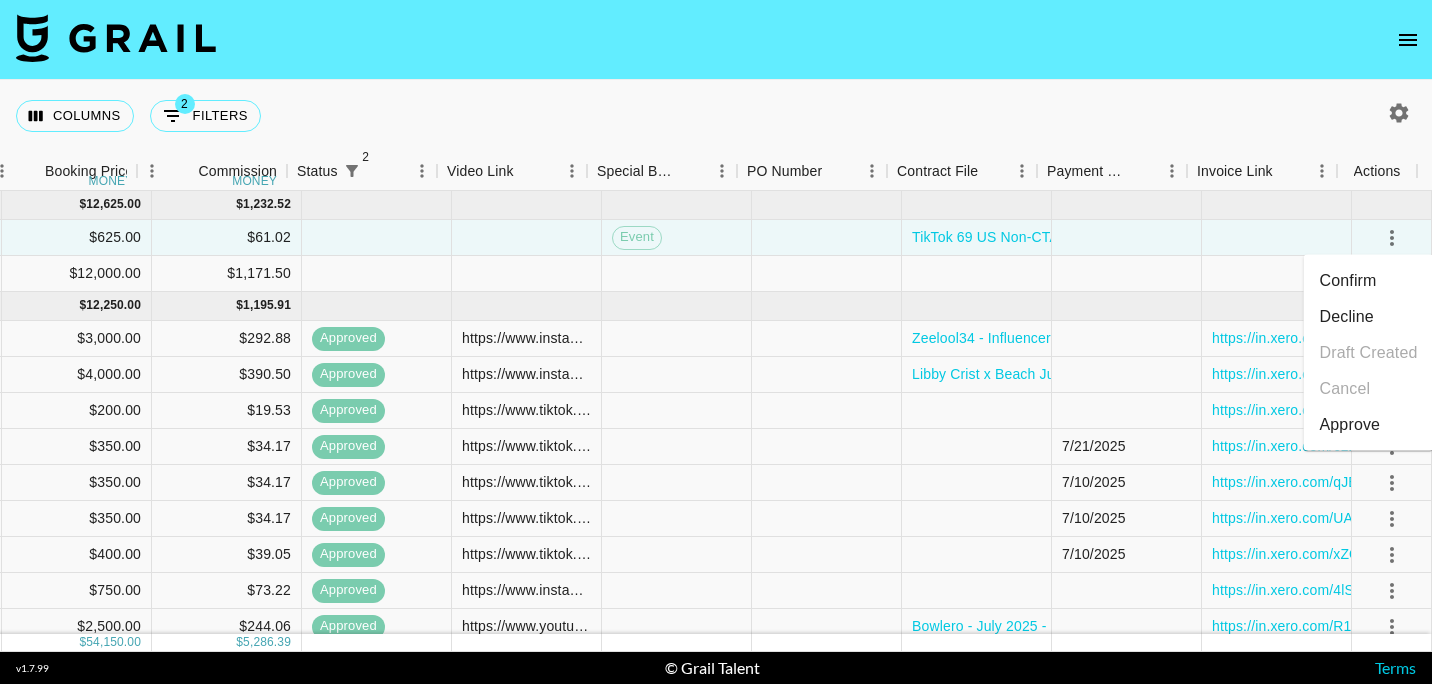 click on "Confirm" at bounding box center [1369, 281] 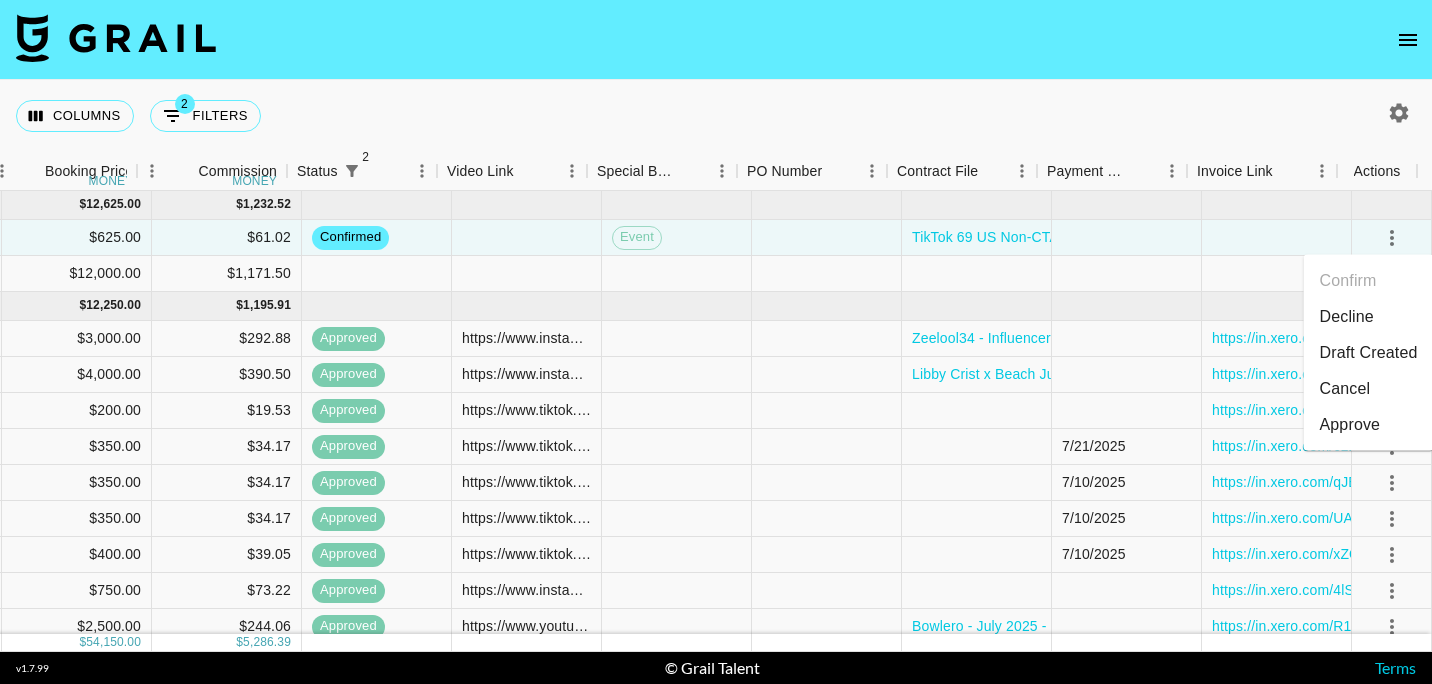 click on "Approve" at bounding box center (1350, 425) 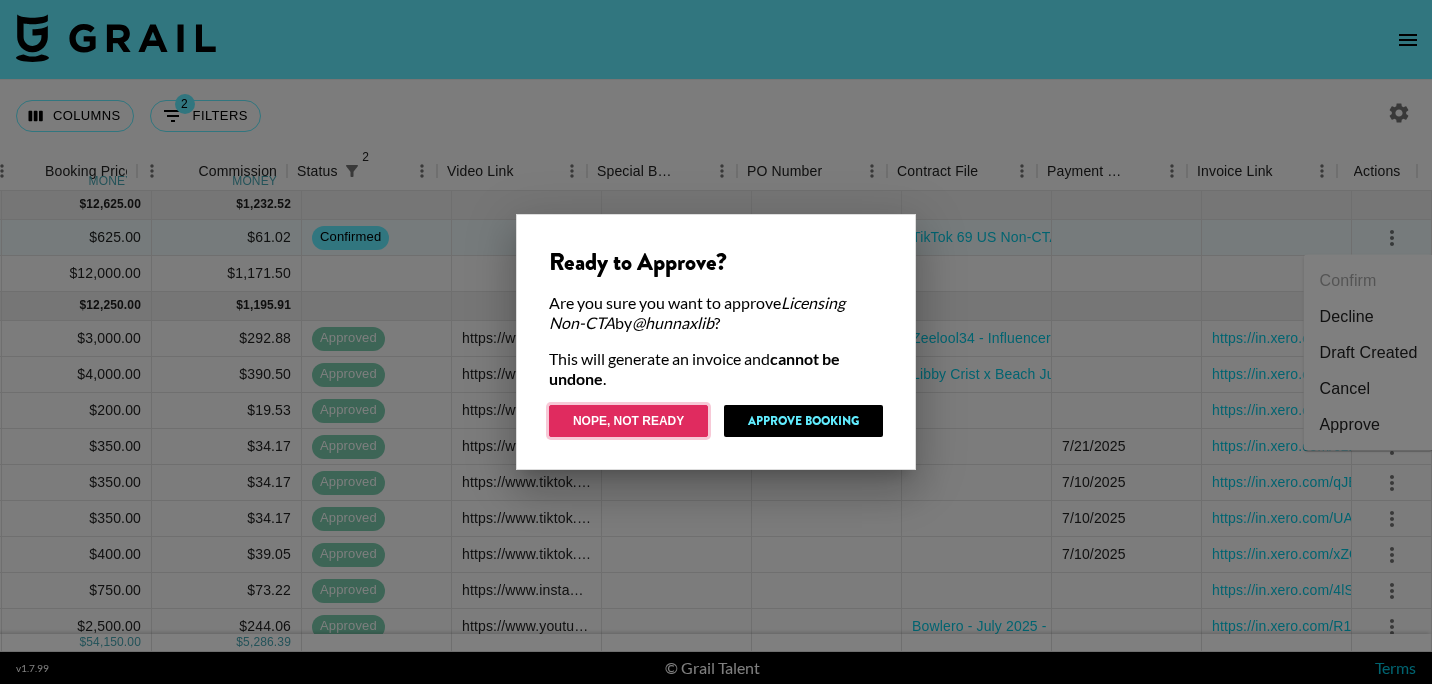 click on "Nope, Not Ready" at bounding box center (628, 421) 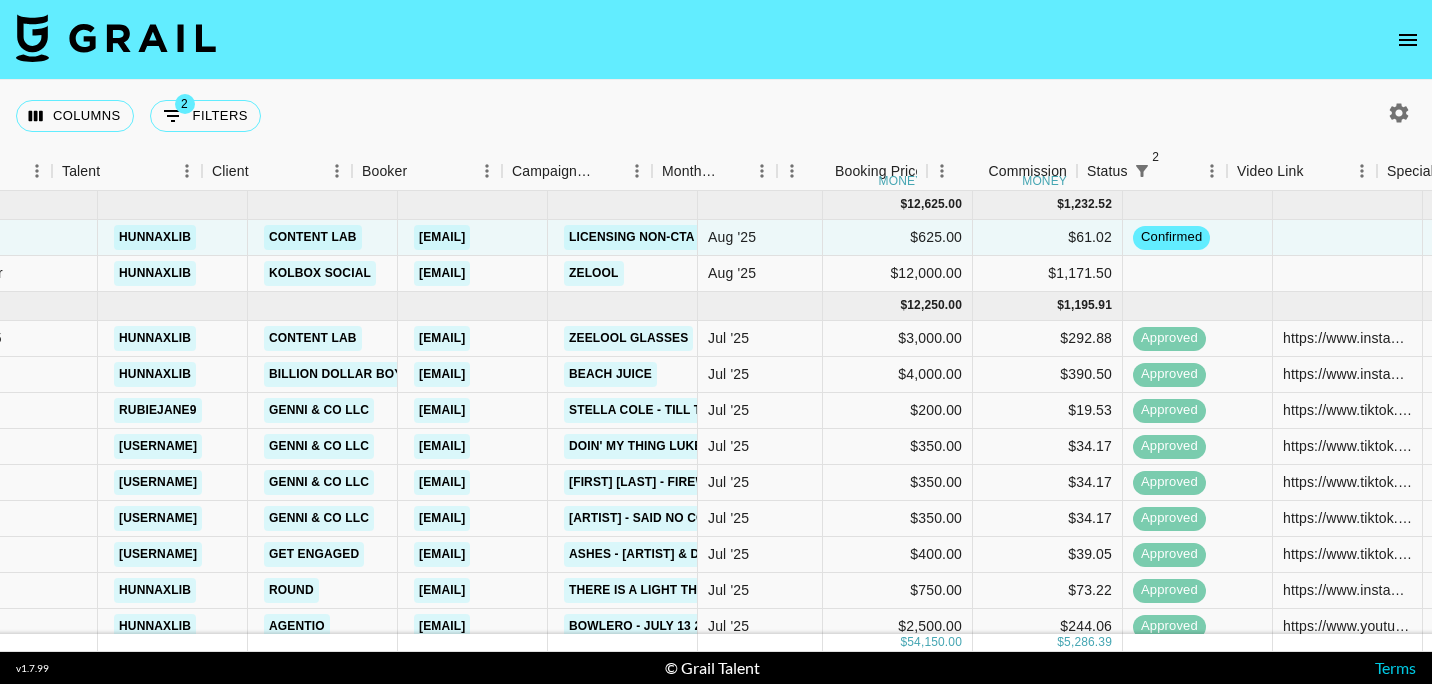 scroll, scrollTop: 0, scrollLeft: 286, axis: horizontal 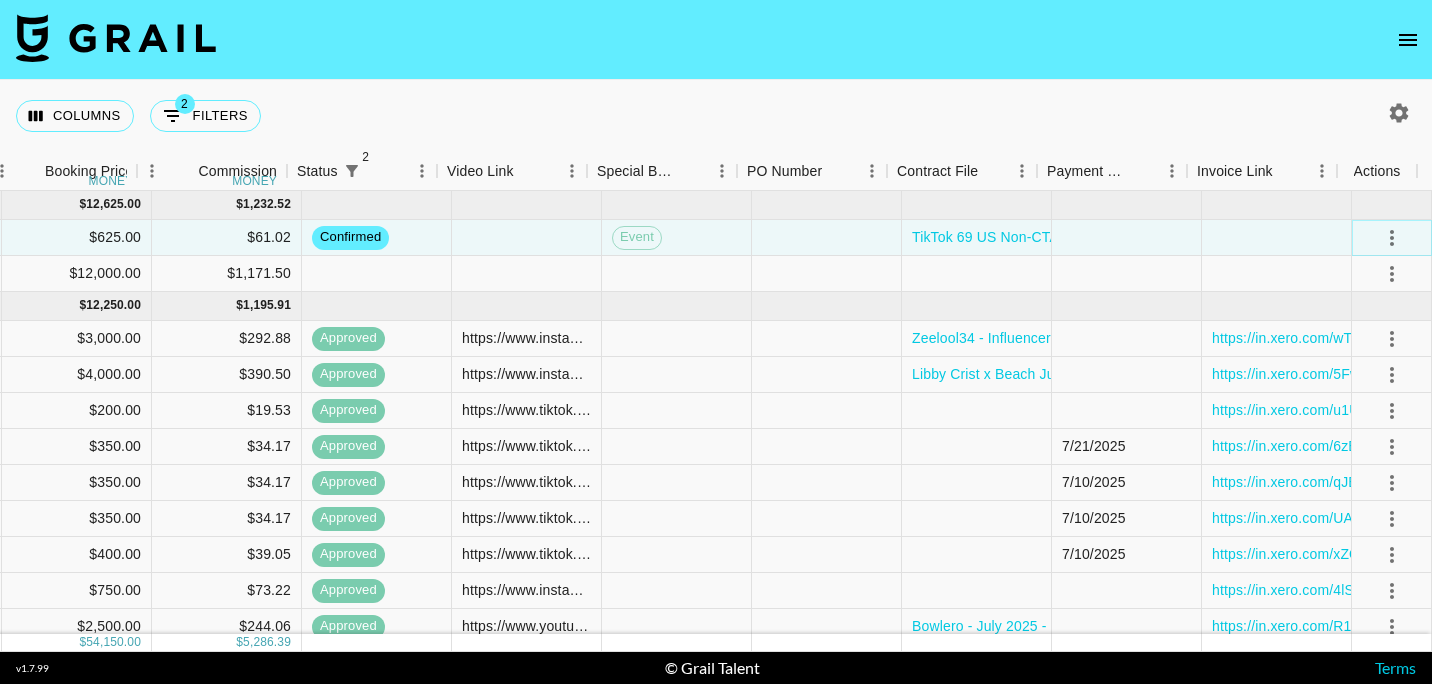 click 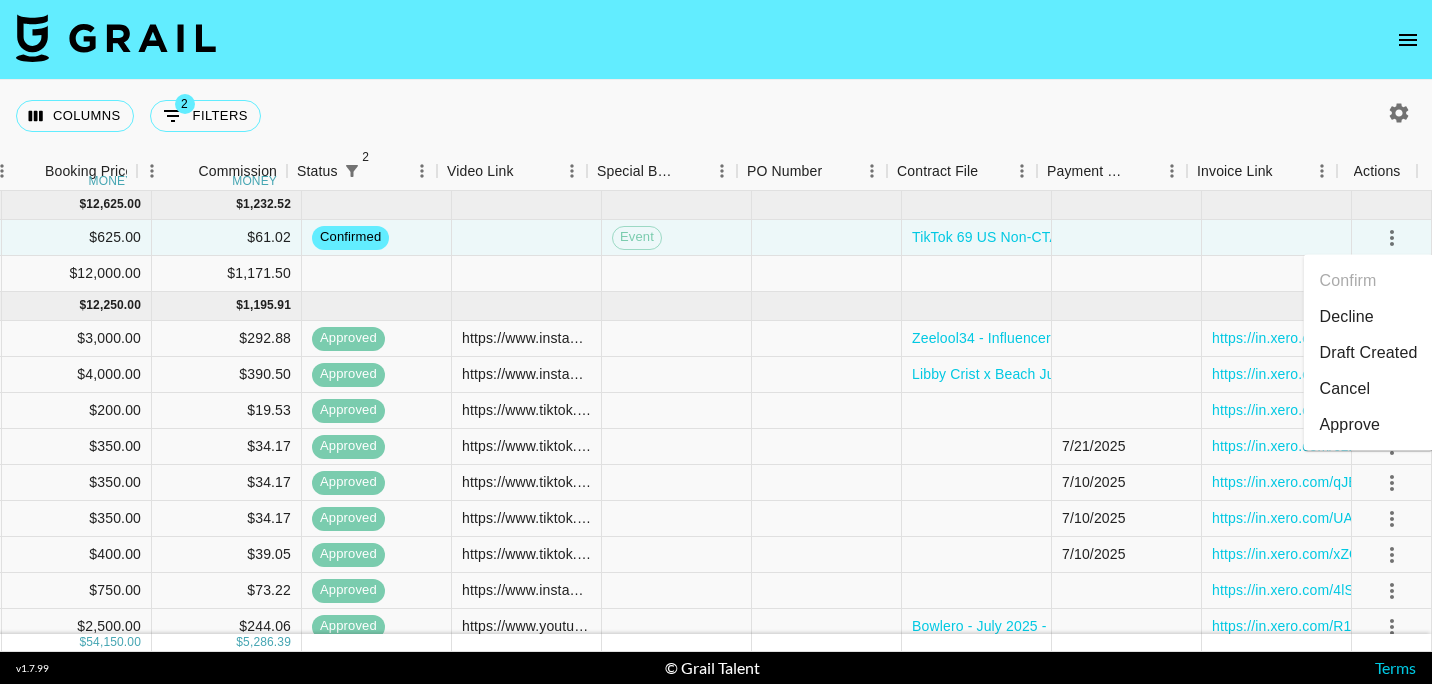click on "Approve" at bounding box center [1369, 425] 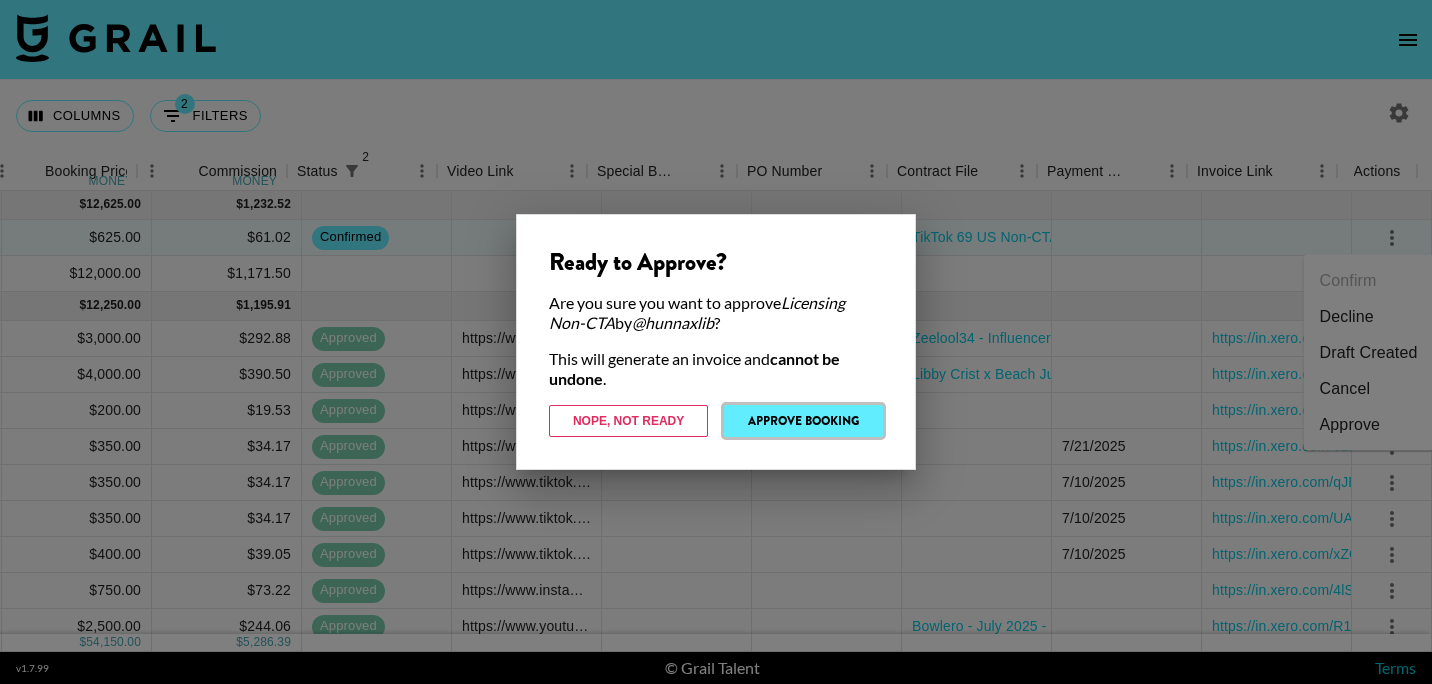 click on "Approve Booking" at bounding box center [803, 421] 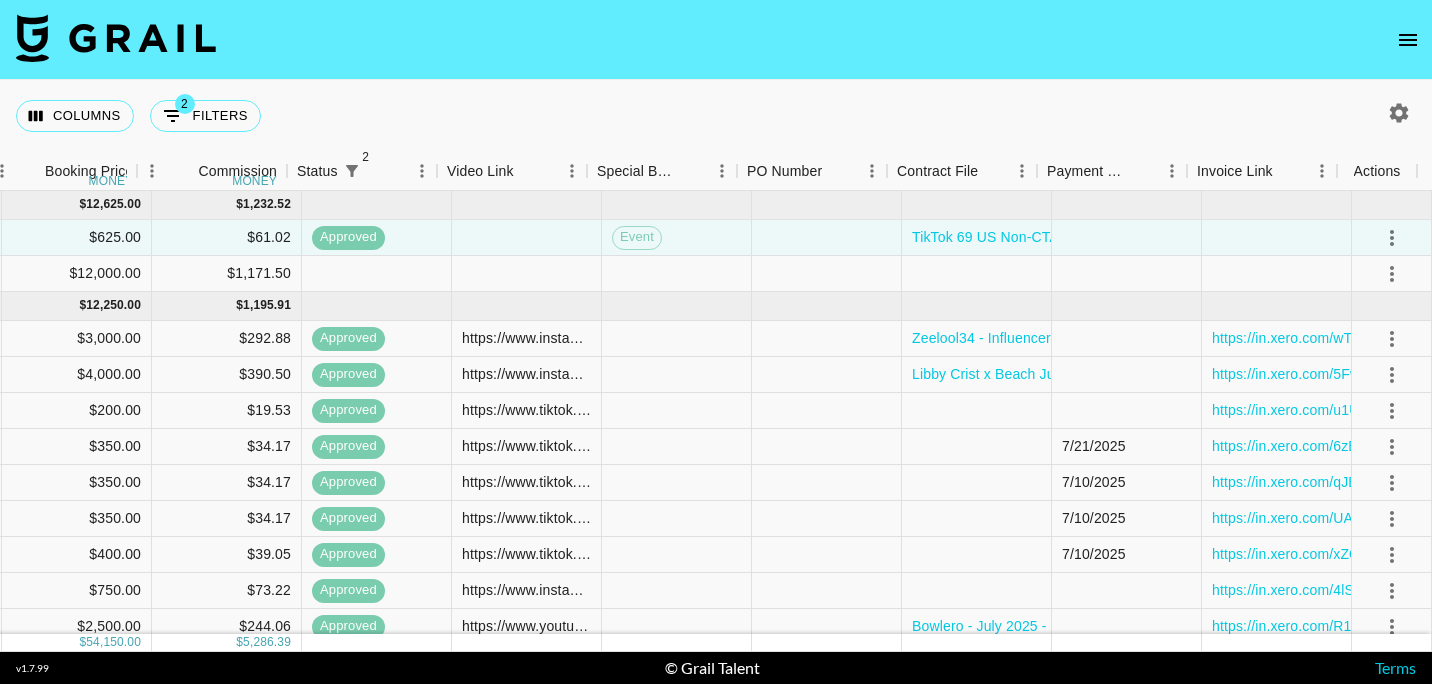 drag, startPoint x: 726, startPoint y: 101, endPoint x: 630, endPoint y: 98, distance: 96.04687 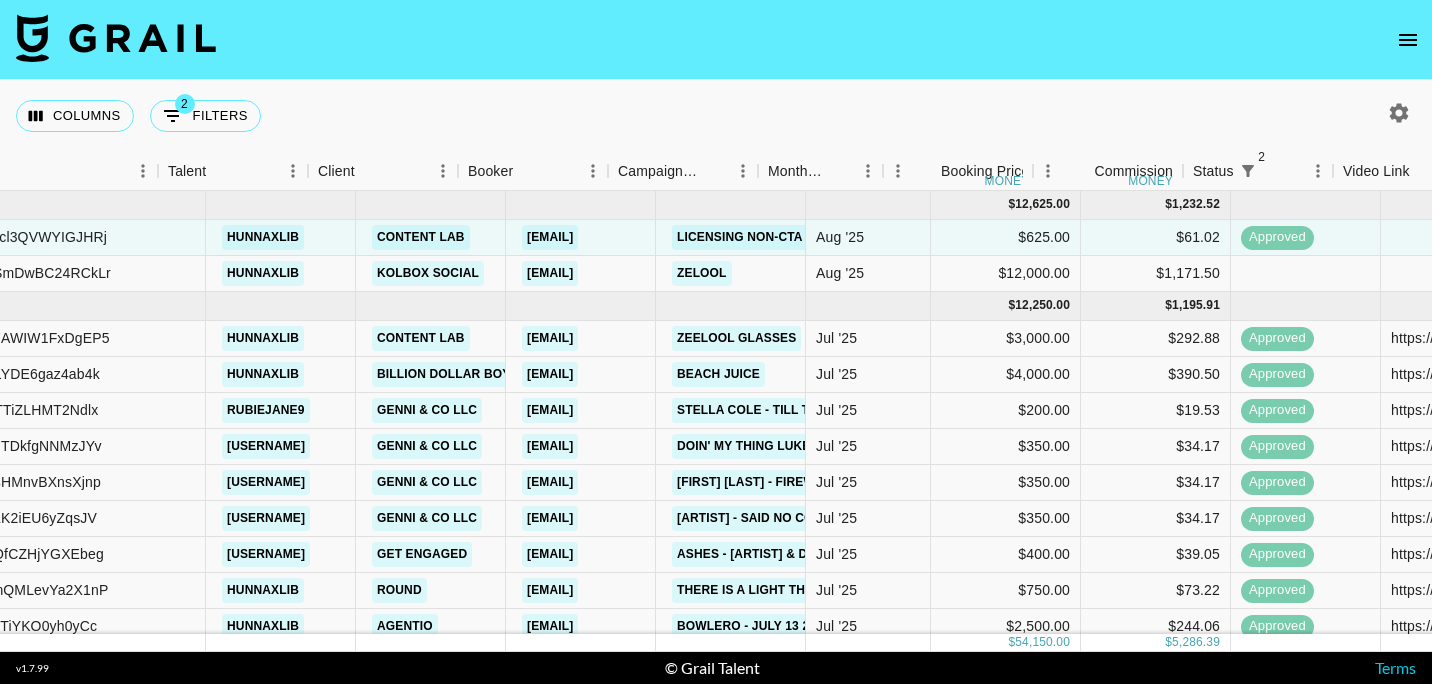 scroll, scrollTop: 0, scrollLeft: 199, axis: horizontal 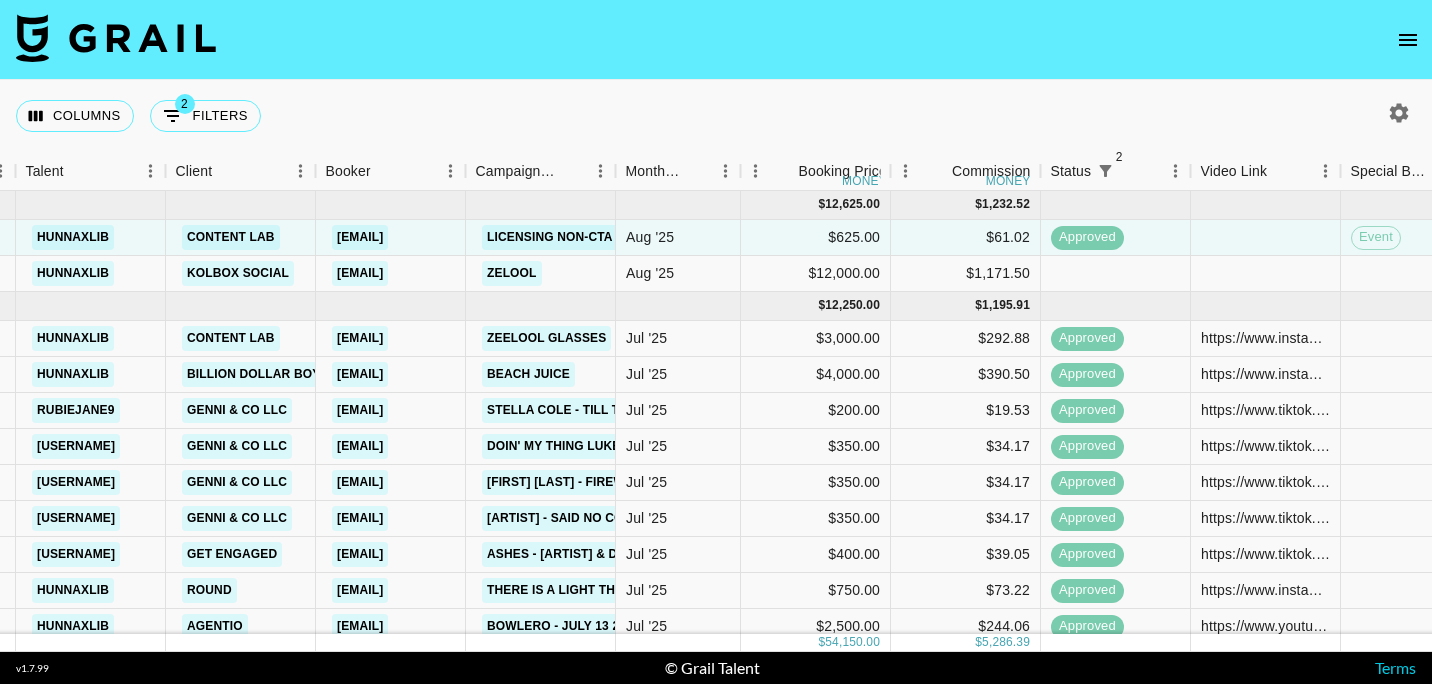 click on "v 1.7.99 © Grail Talent Terms" at bounding box center [716, 668] 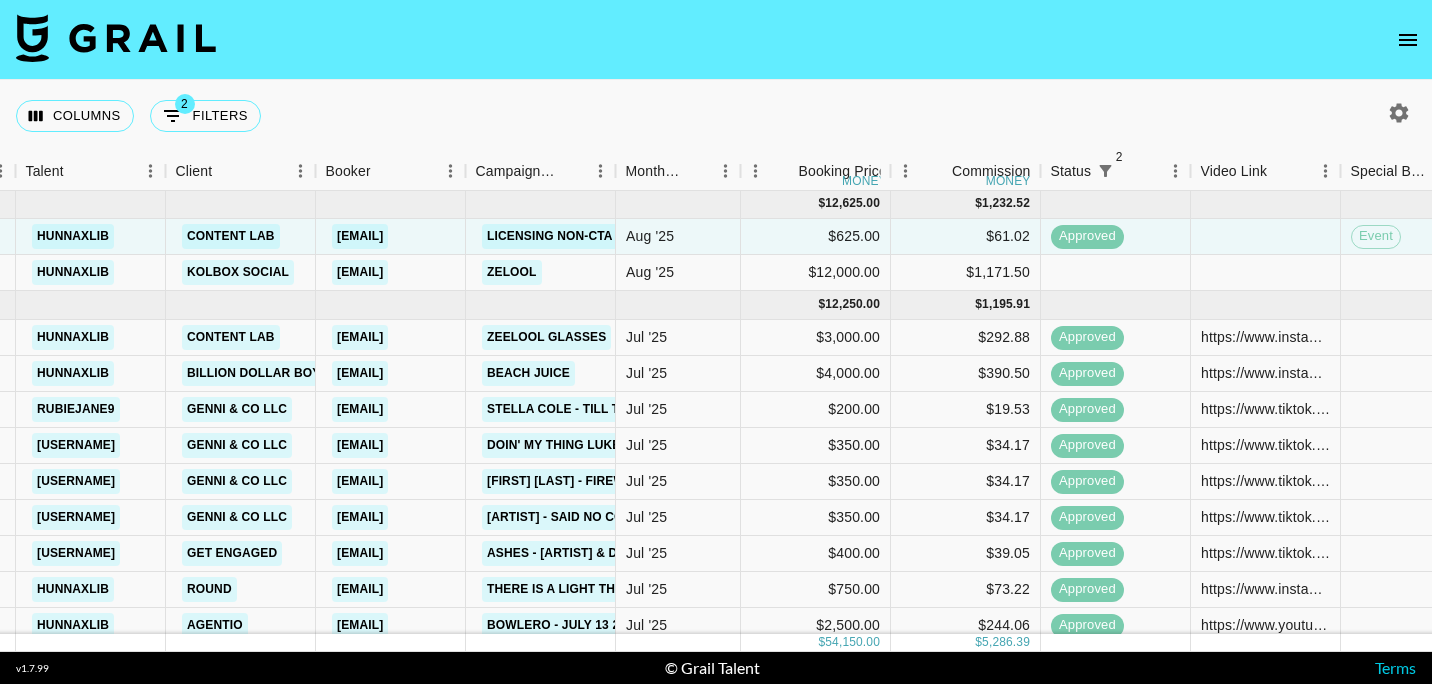 scroll, scrollTop: 0, scrollLeft: 399, axis: horizontal 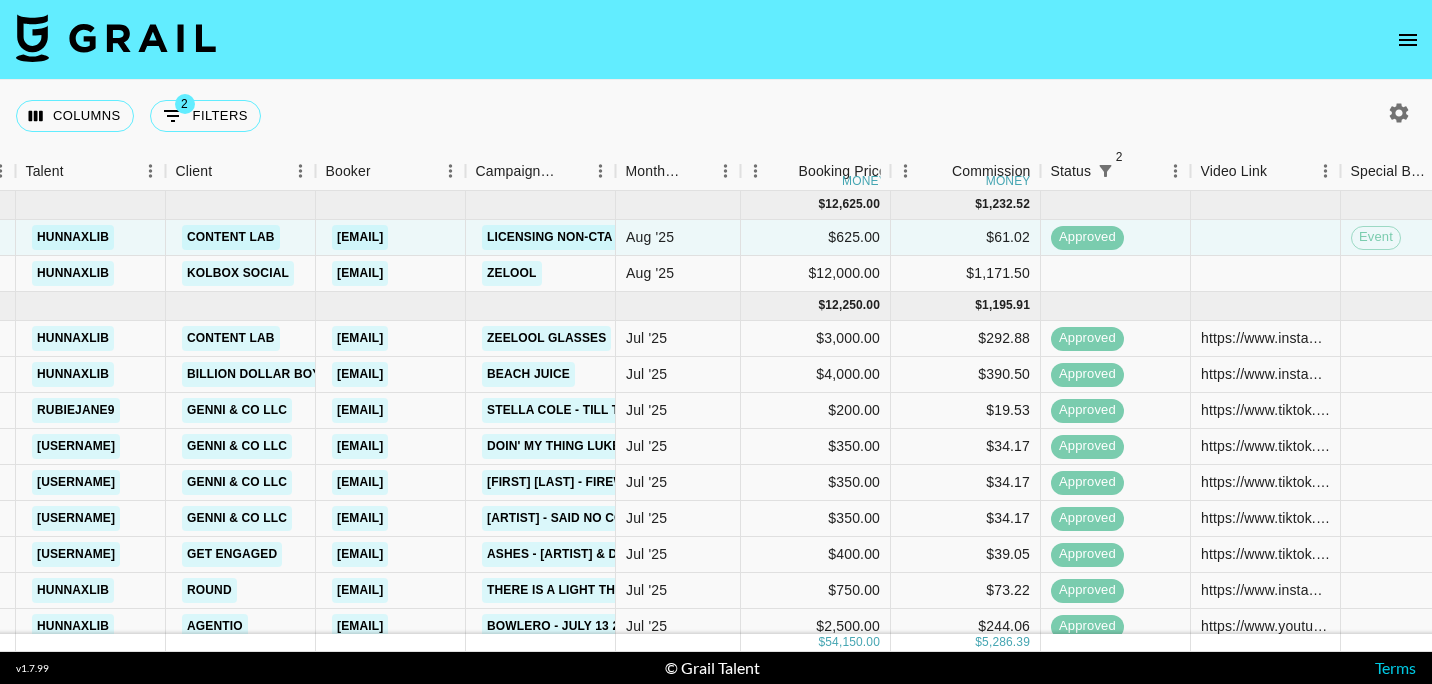 drag, startPoint x: 831, startPoint y: 85, endPoint x: 662, endPoint y: 78, distance: 169.14491 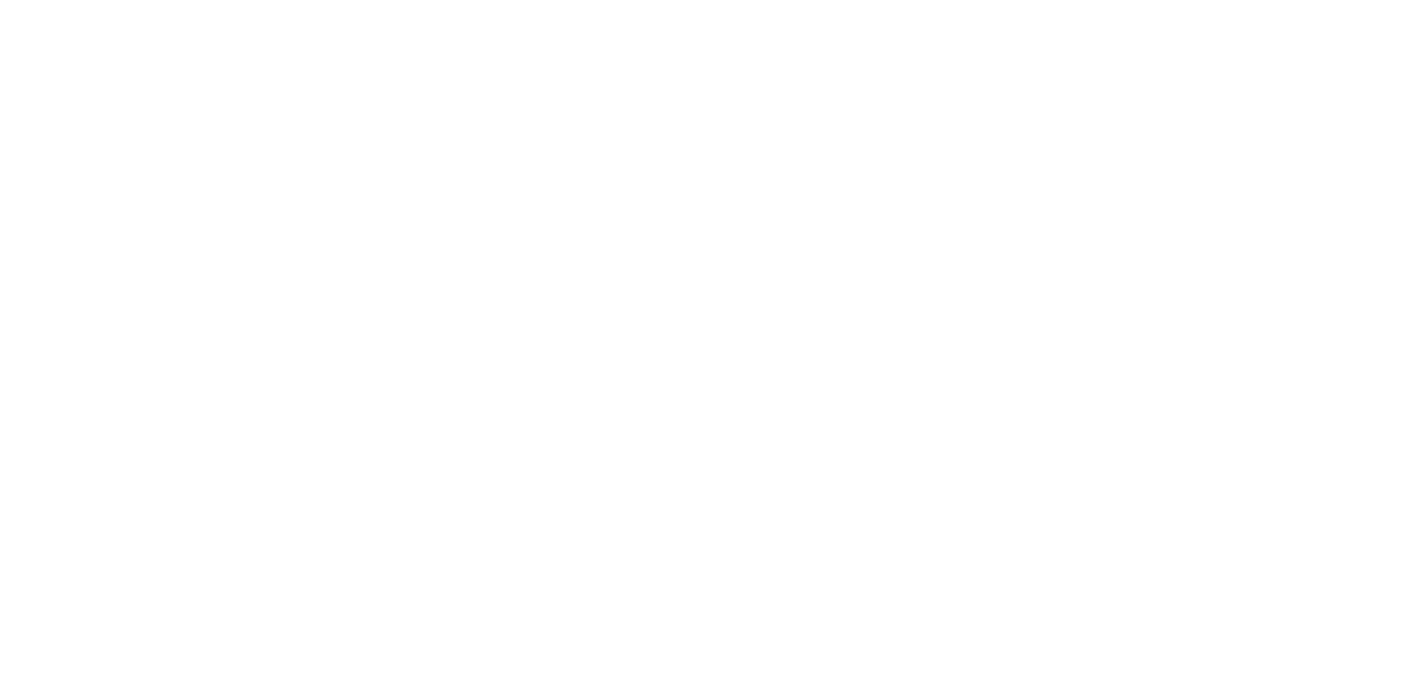 scroll, scrollTop: 0, scrollLeft: 0, axis: both 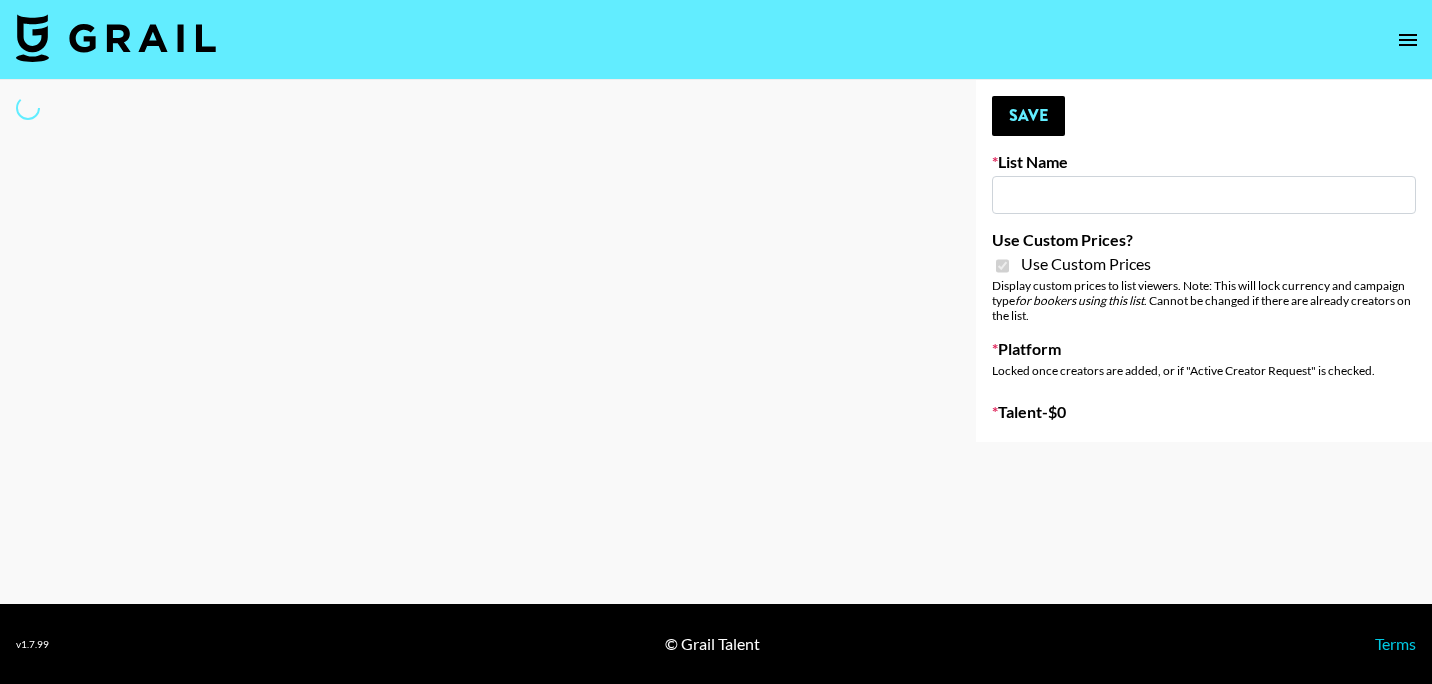 type on "AirBrush Glow Filter - [COUNTRY] - IG" 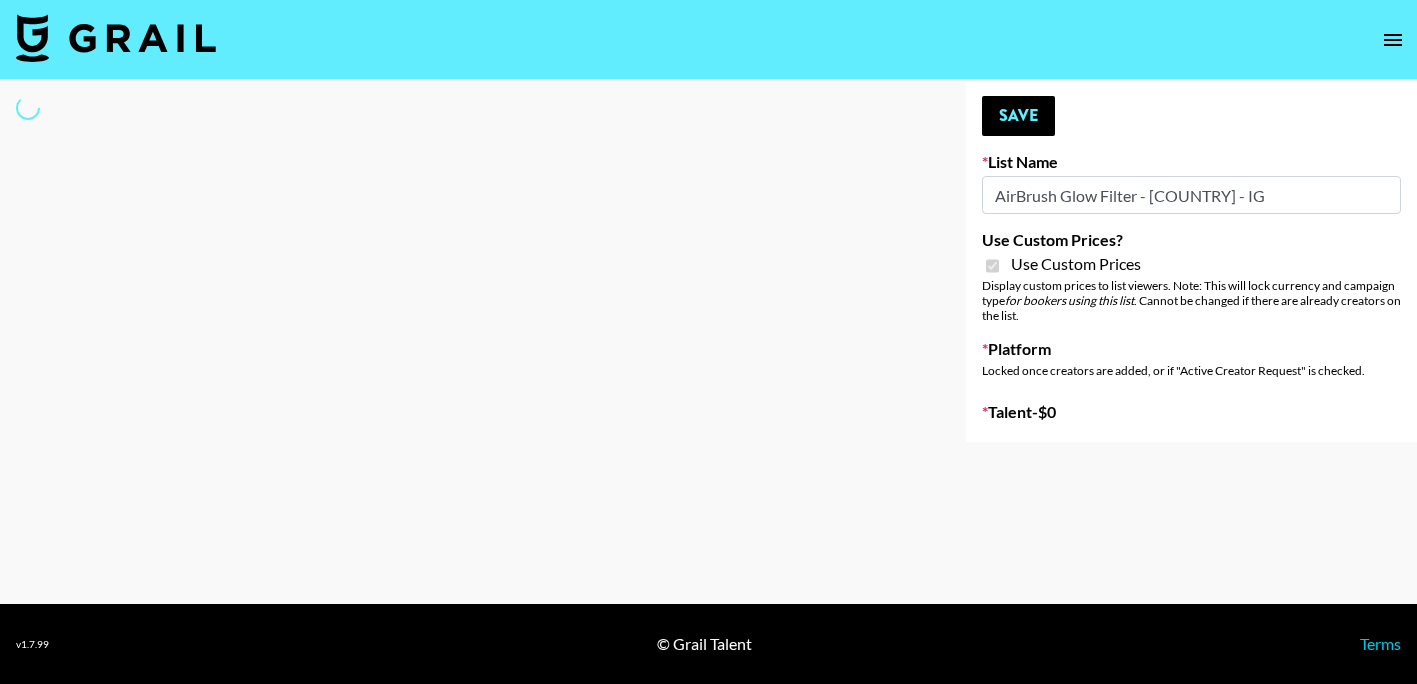 select on "Brand" 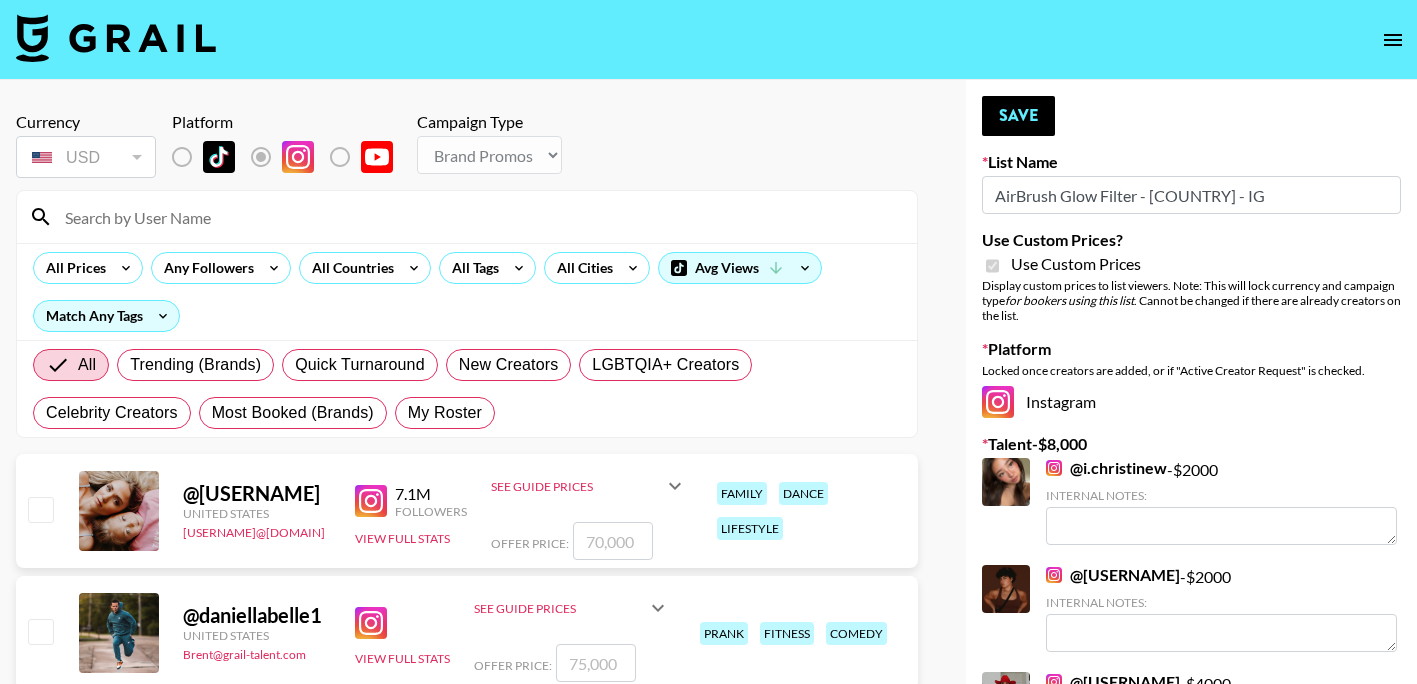 click at bounding box center [479, 217] 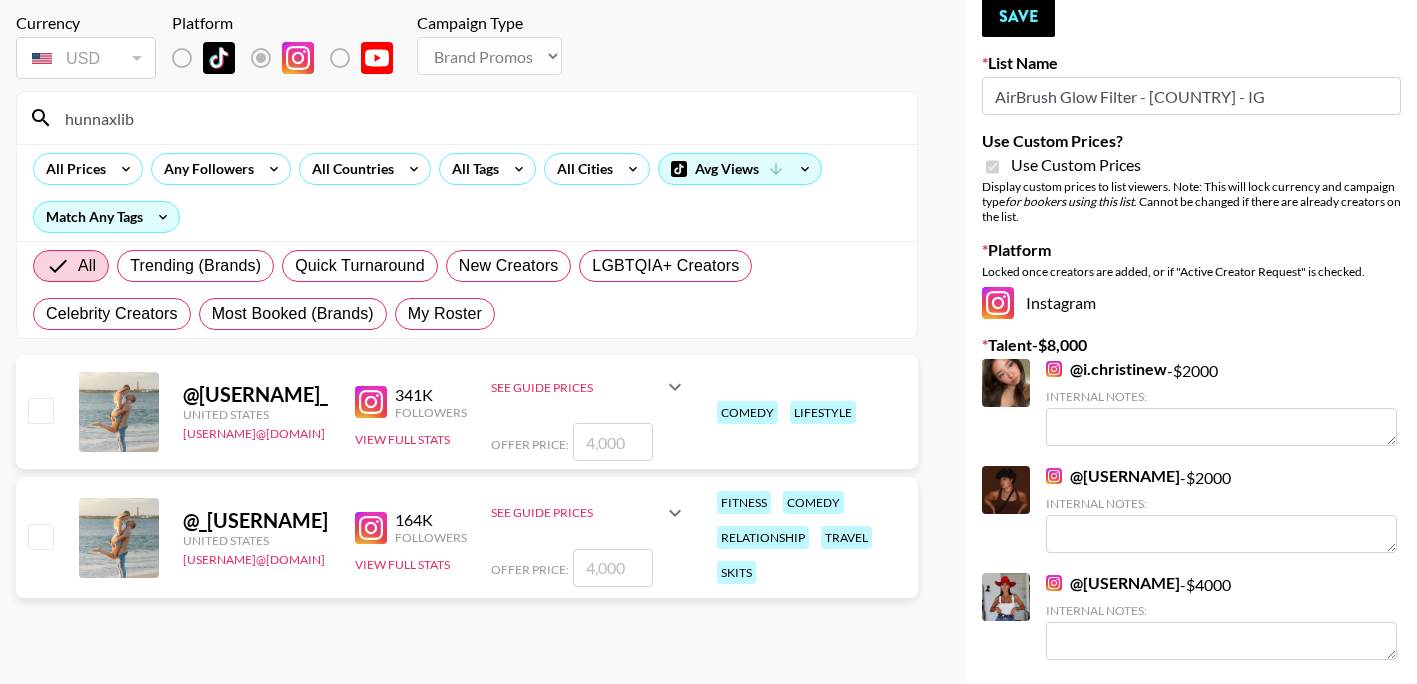 scroll, scrollTop: 100, scrollLeft: 0, axis: vertical 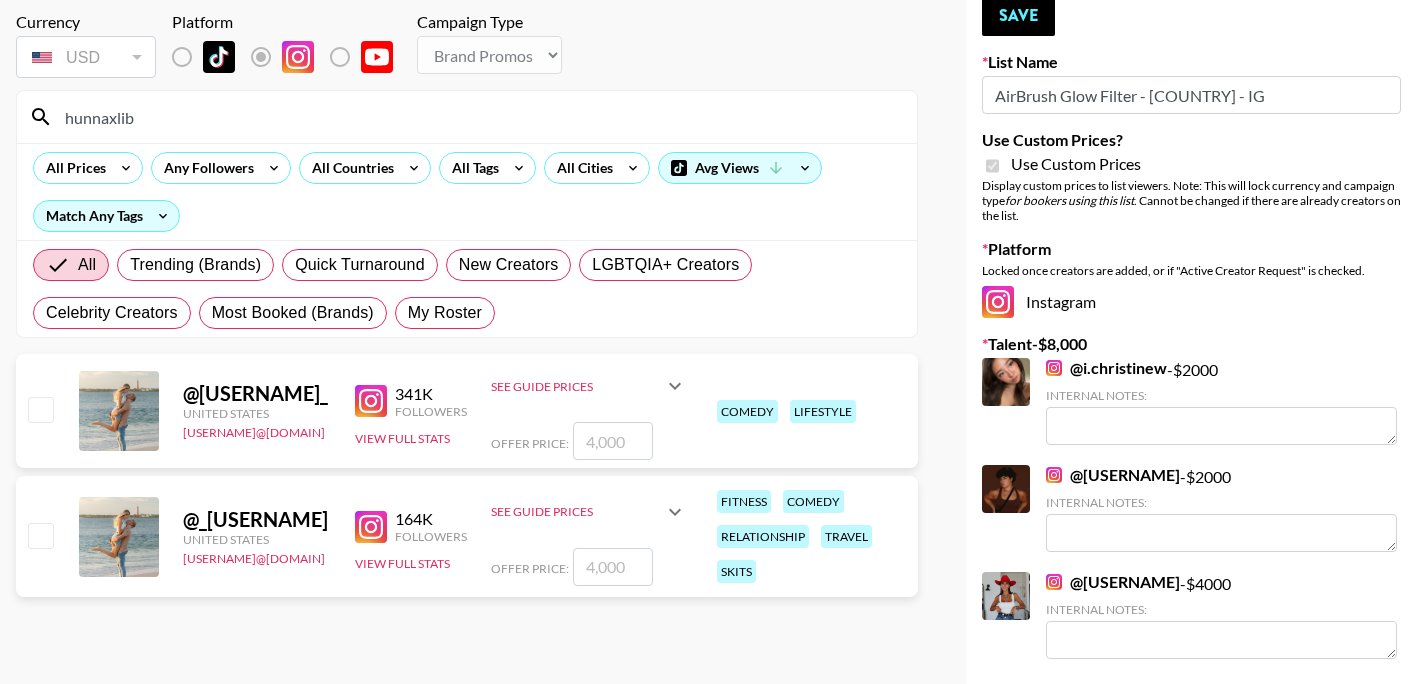 click at bounding box center (613, 441) 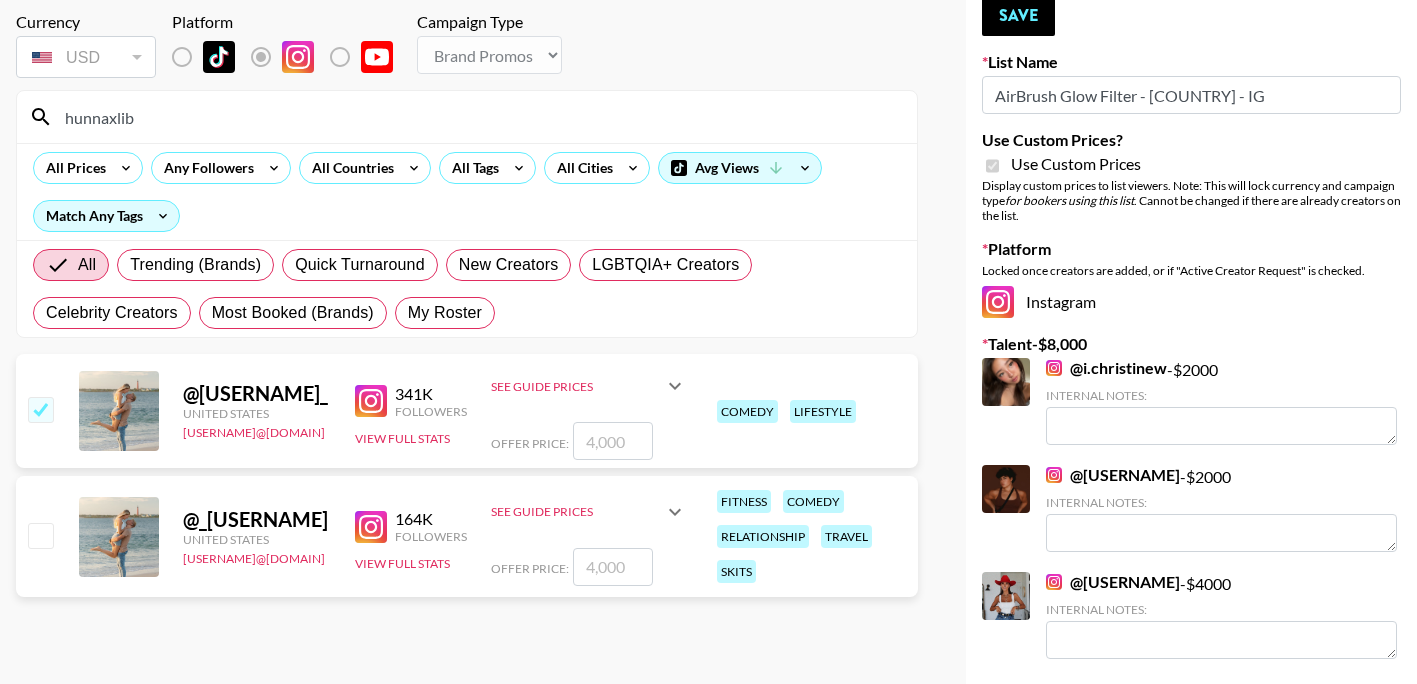 checkbox on "true" 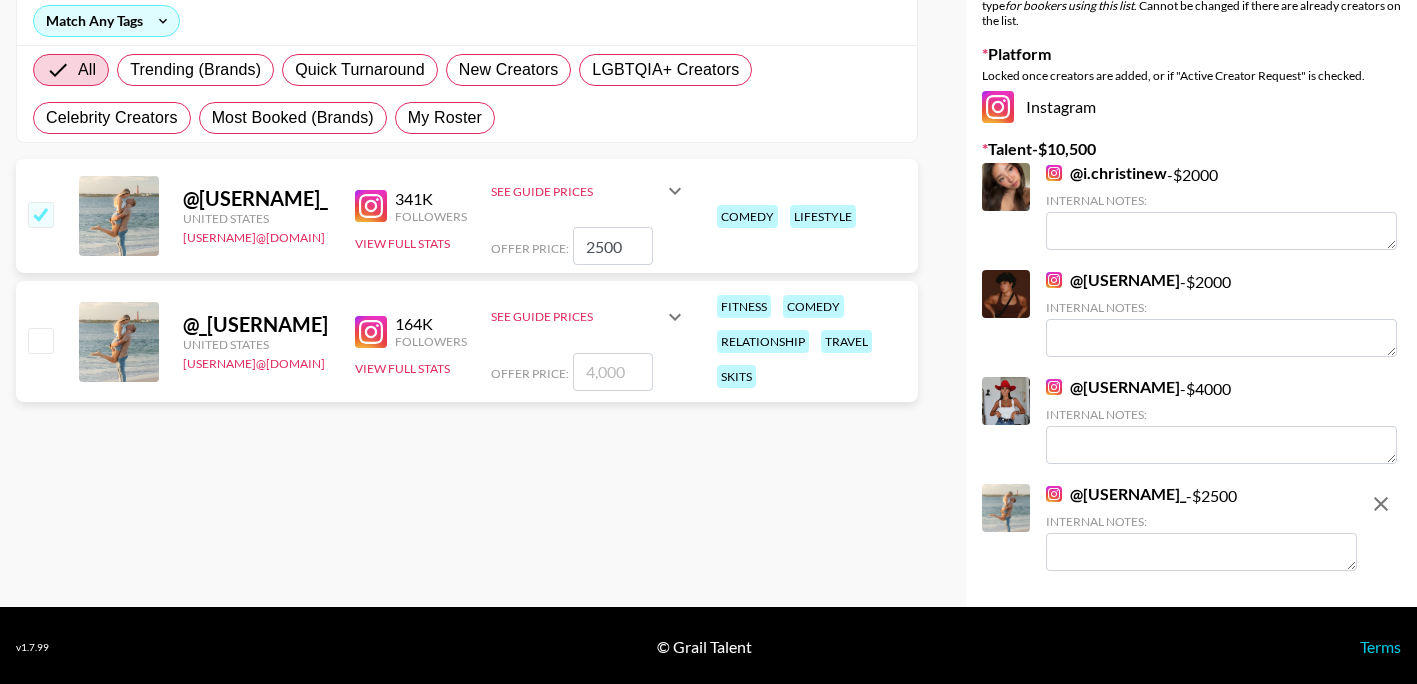 scroll, scrollTop: 298, scrollLeft: 0, axis: vertical 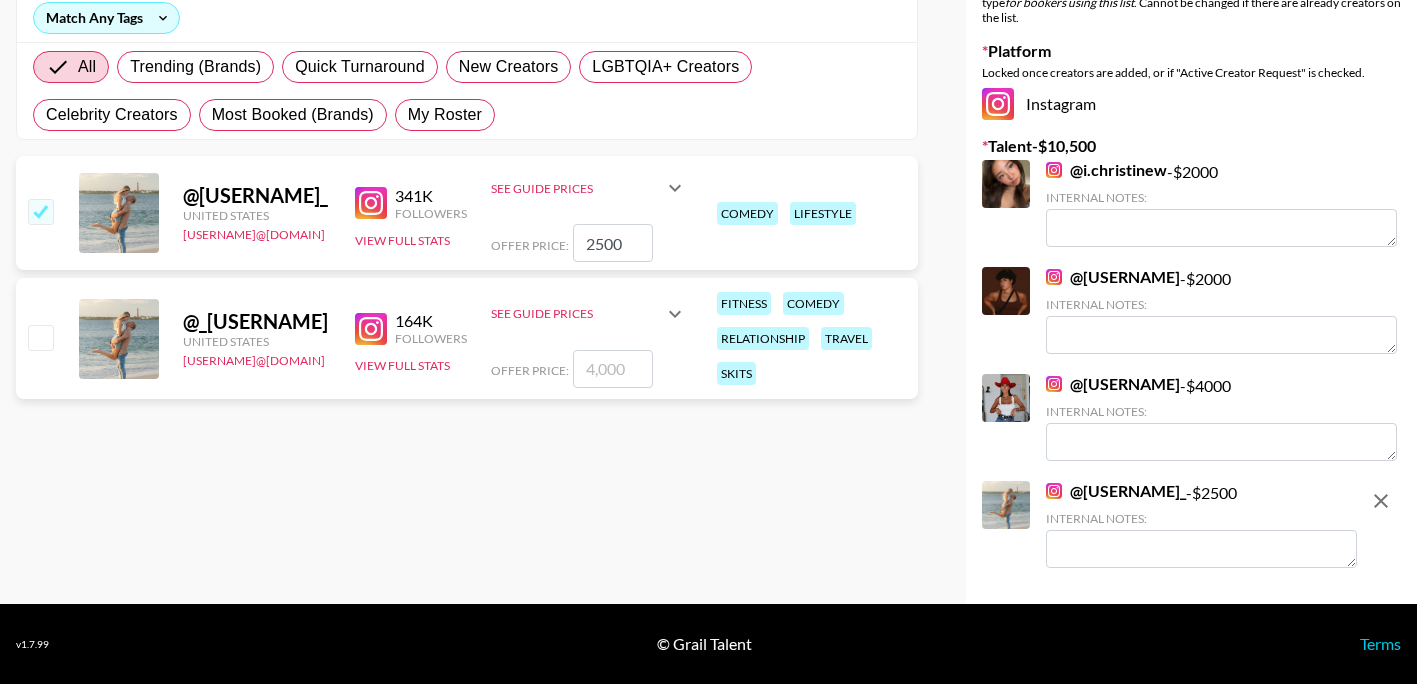 type on "2500" 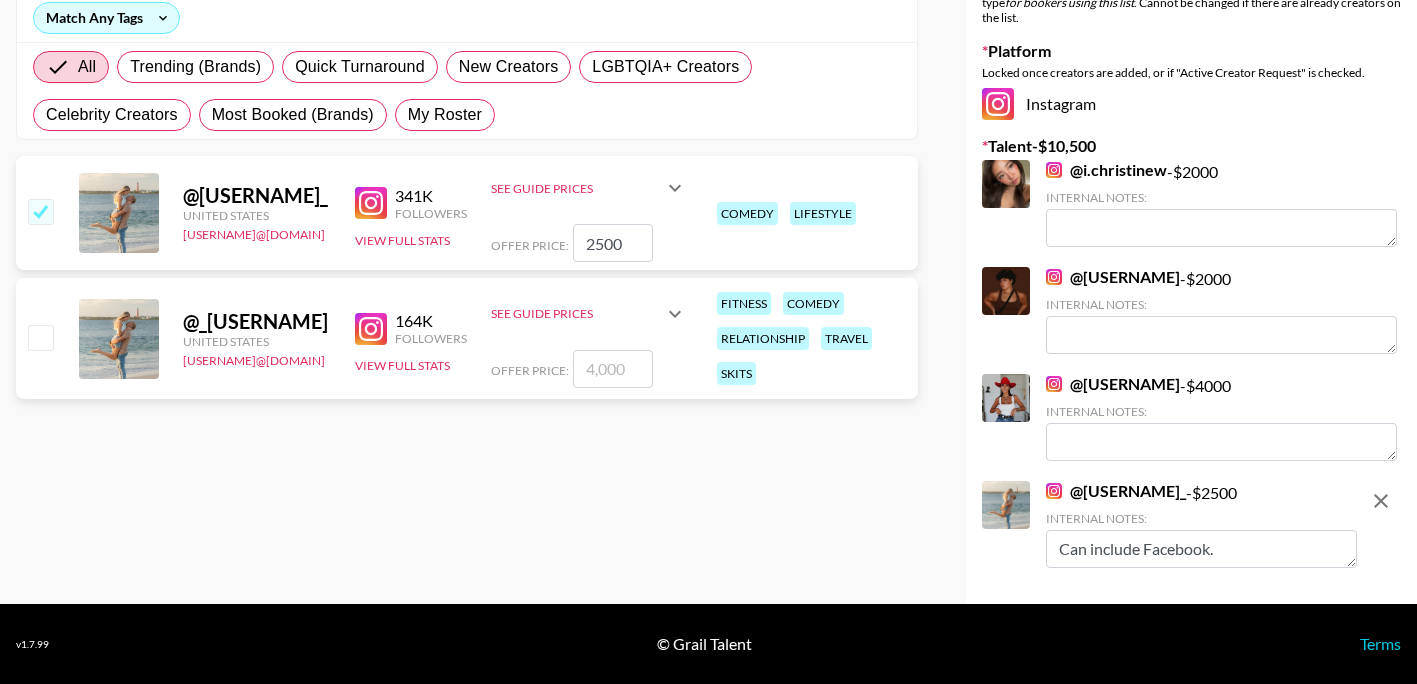type on "Can include Facebook." 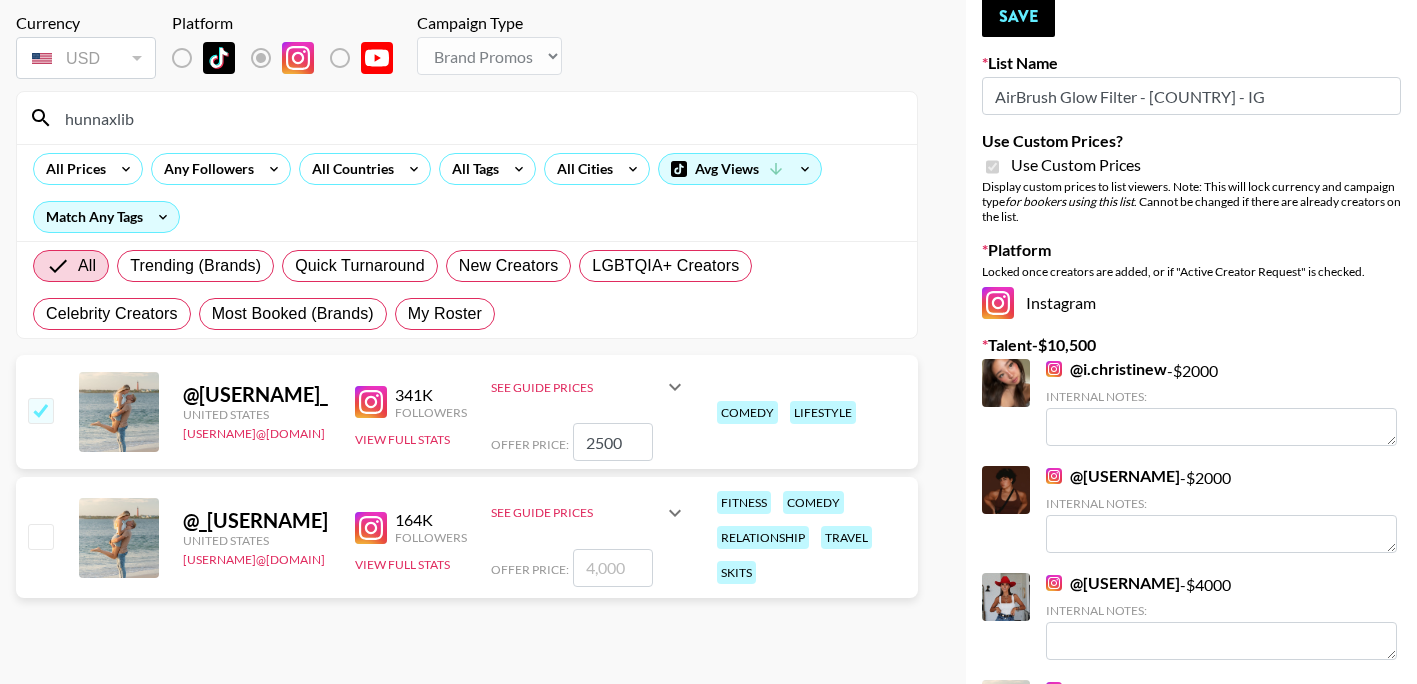 scroll, scrollTop: 98, scrollLeft: 0, axis: vertical 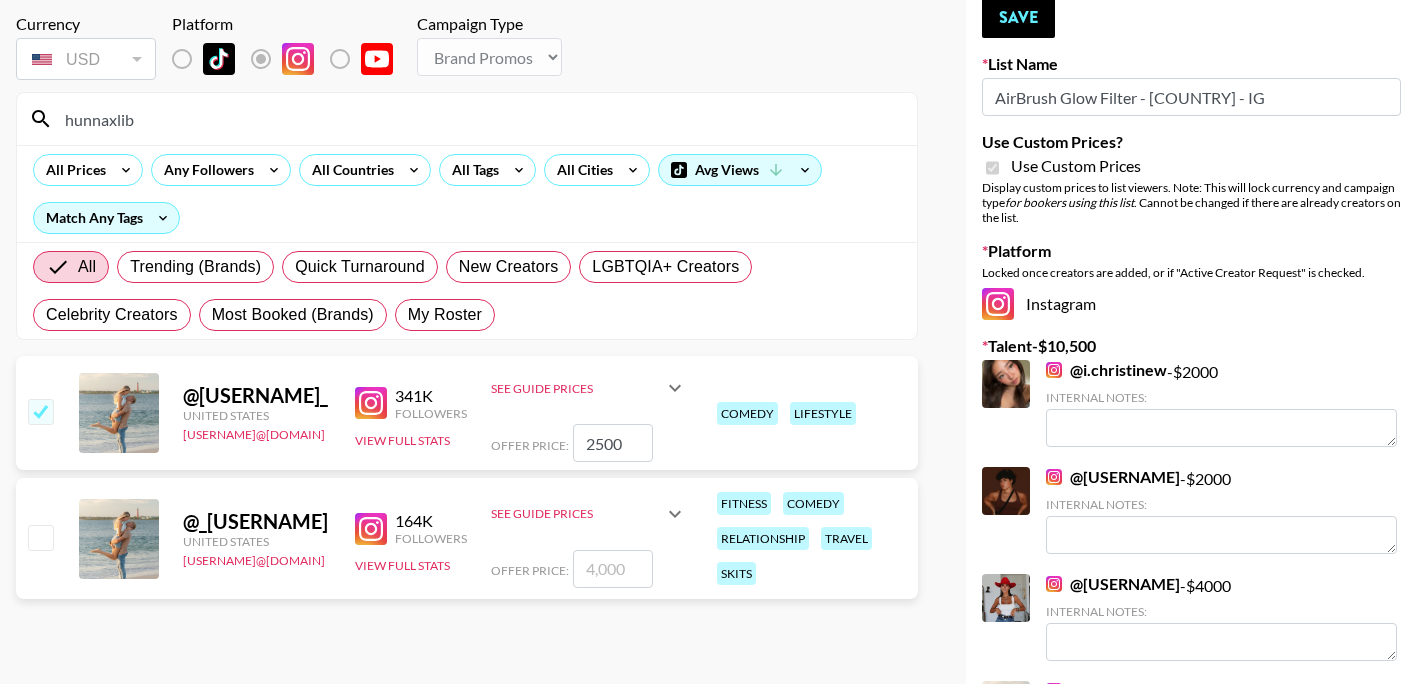 click on "hunnaxlib" at bounding box center [479, 119] 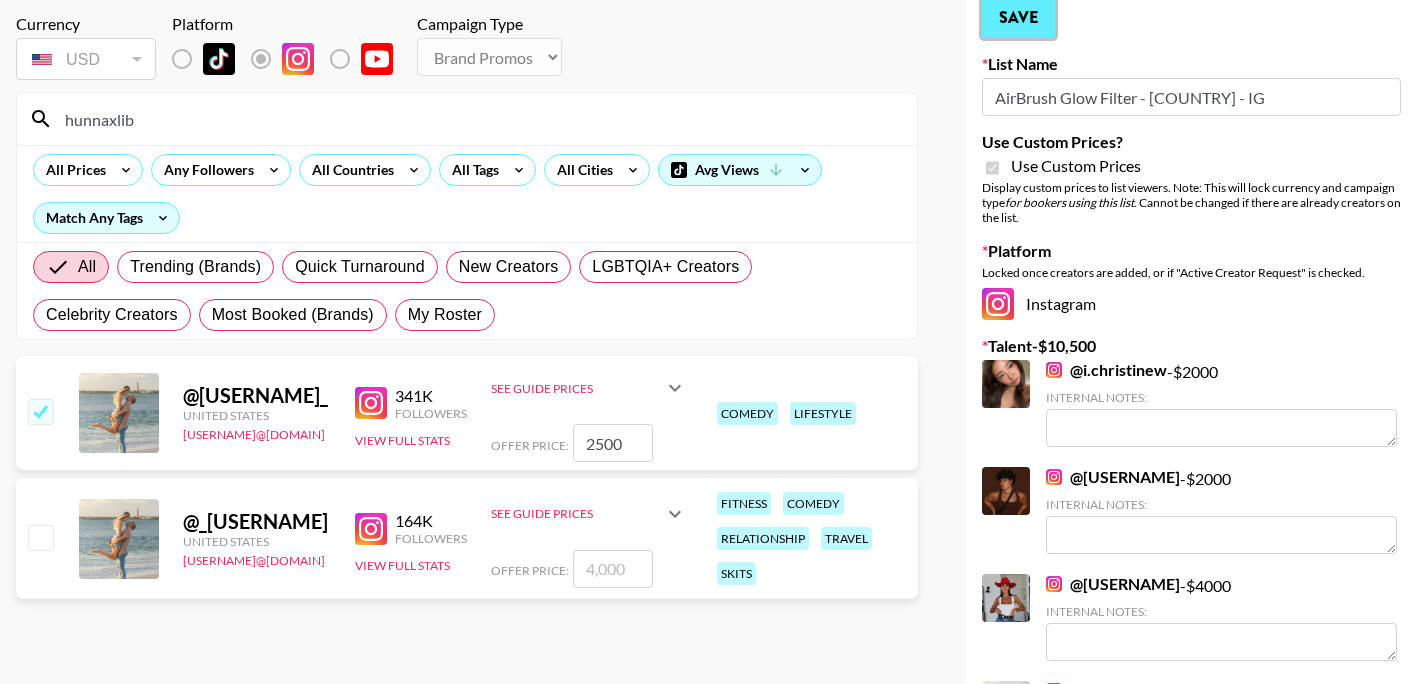 click on "Save" at bounding box center [1018, 18] 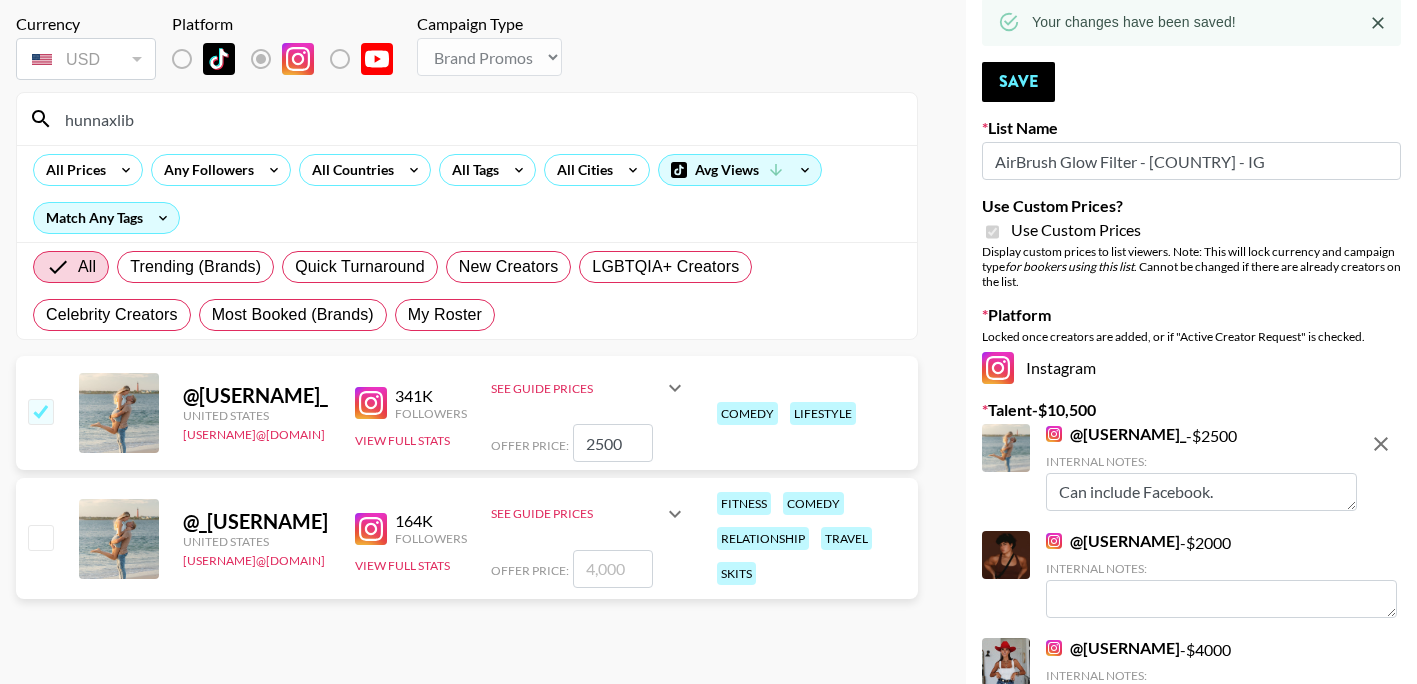click on "hunnaxlib" at bounding box center (479, 119) 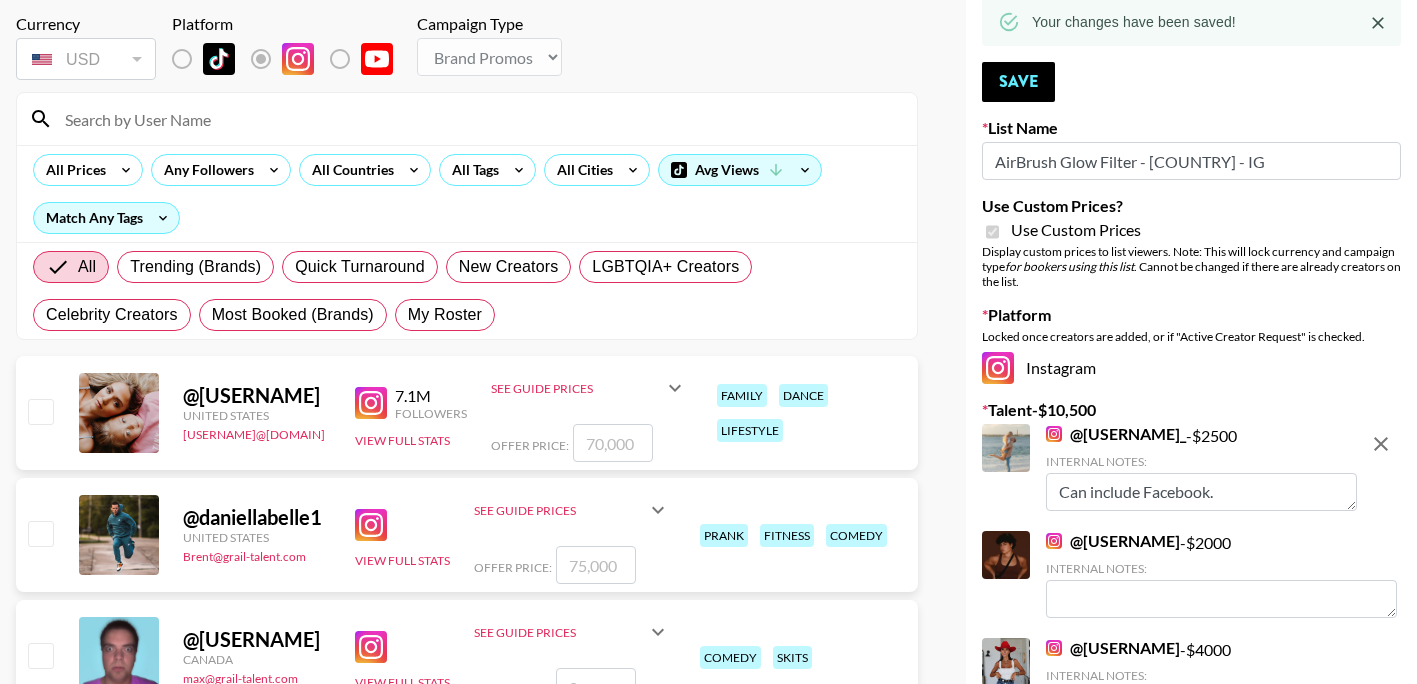 type on "-" 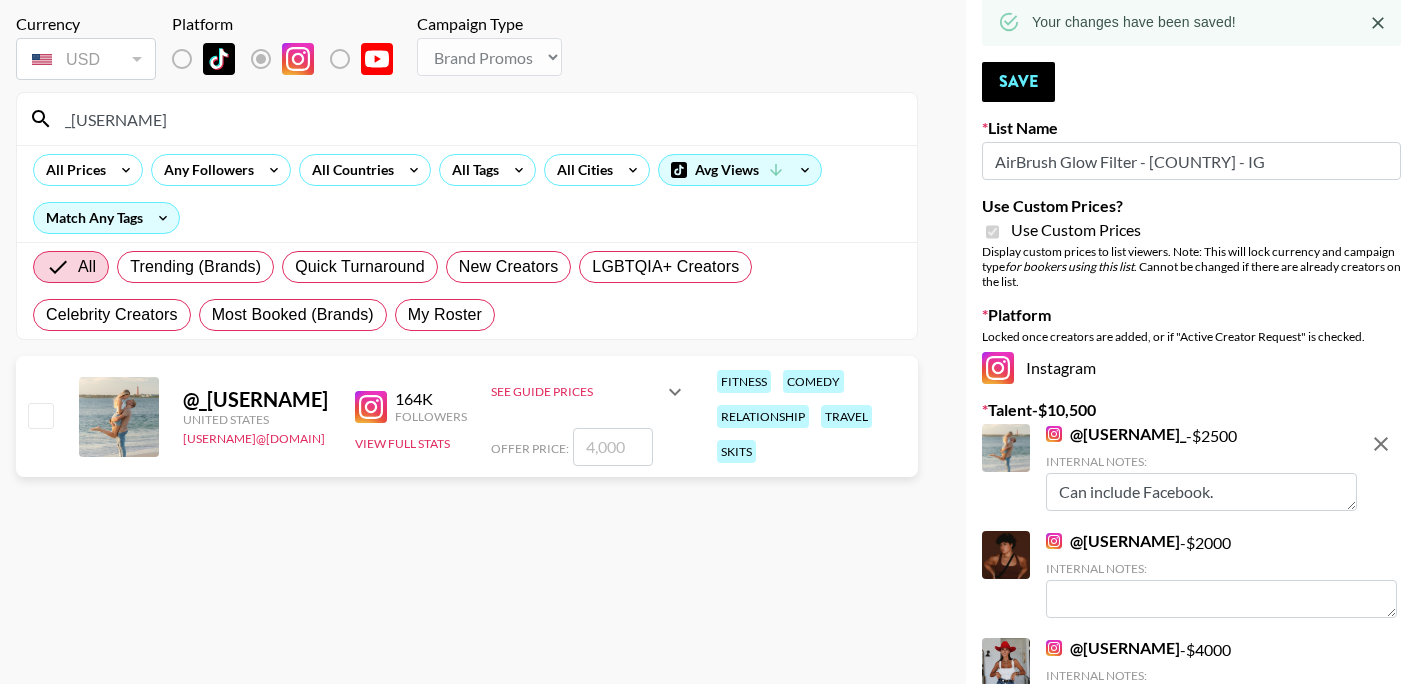 type on "_[USERNAME]" 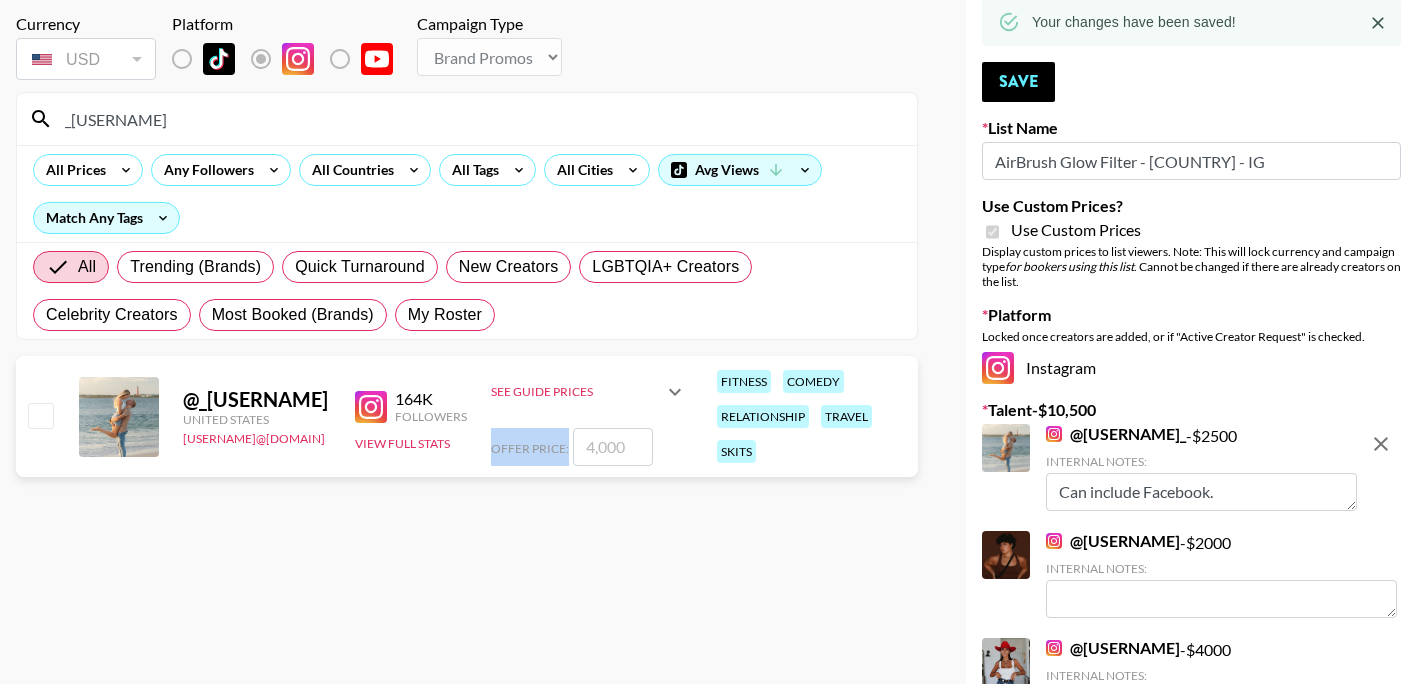 drag, startPoint x: 643, startPoint y: 432, endPoint x: 631, endPoint y: 432, distance: 12 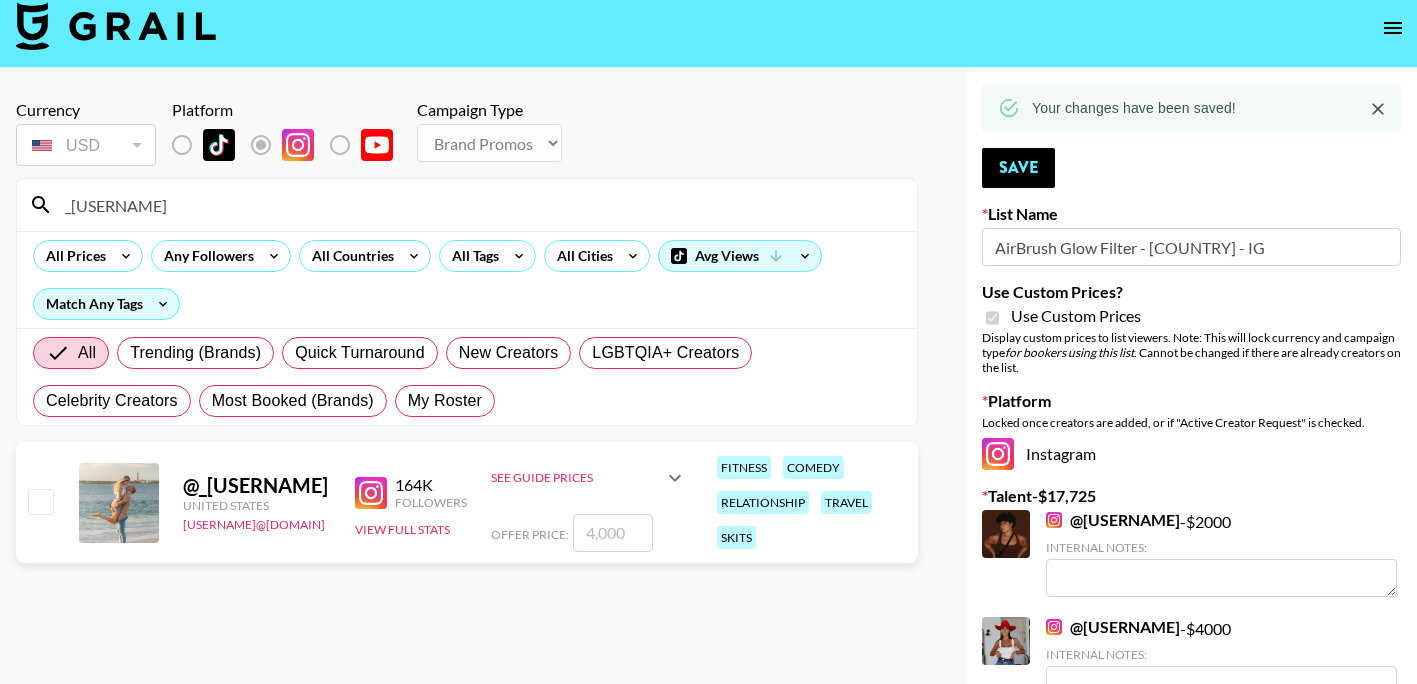 scroll, scrollTop: 0, scrollLeft: 0, axis: both 